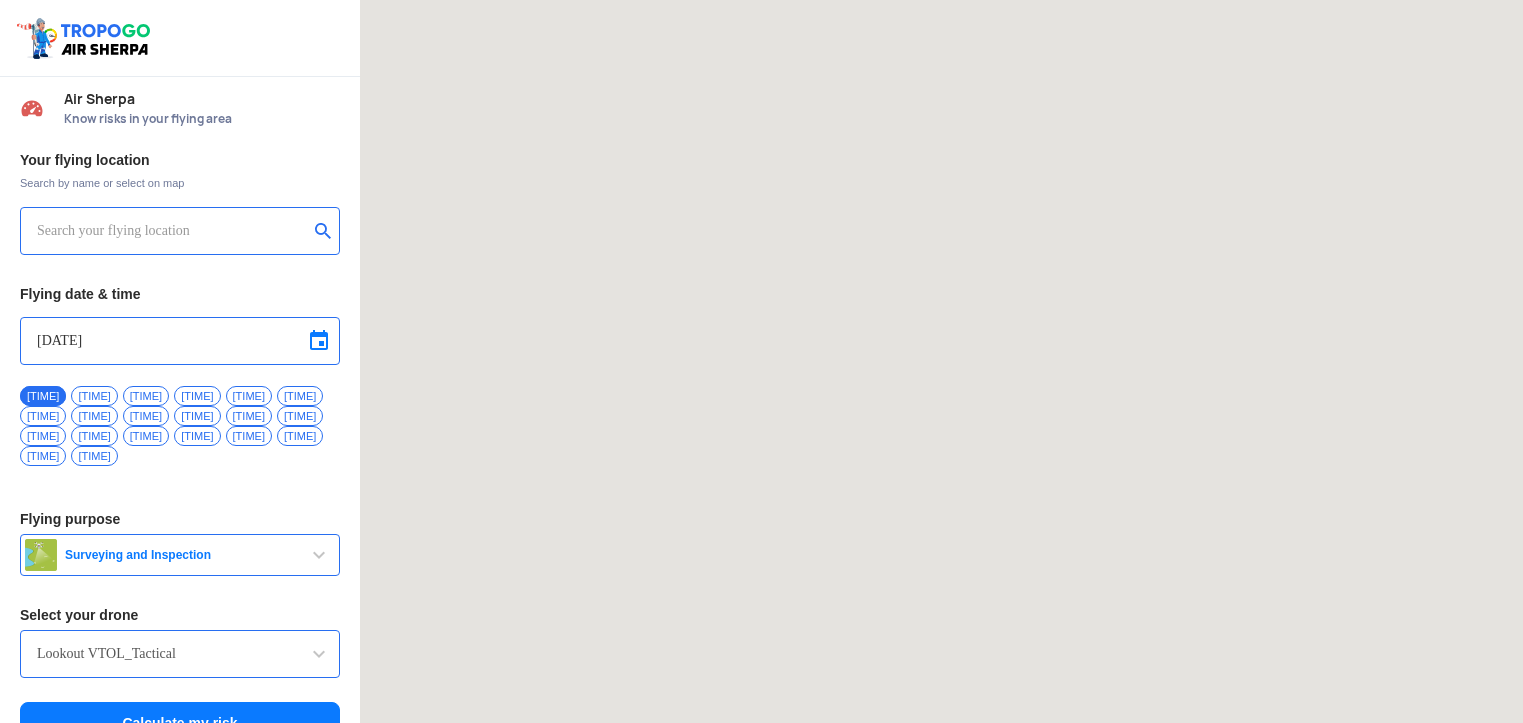 scroll, scrollTop: 0, scrollLeft: 0, axis: both 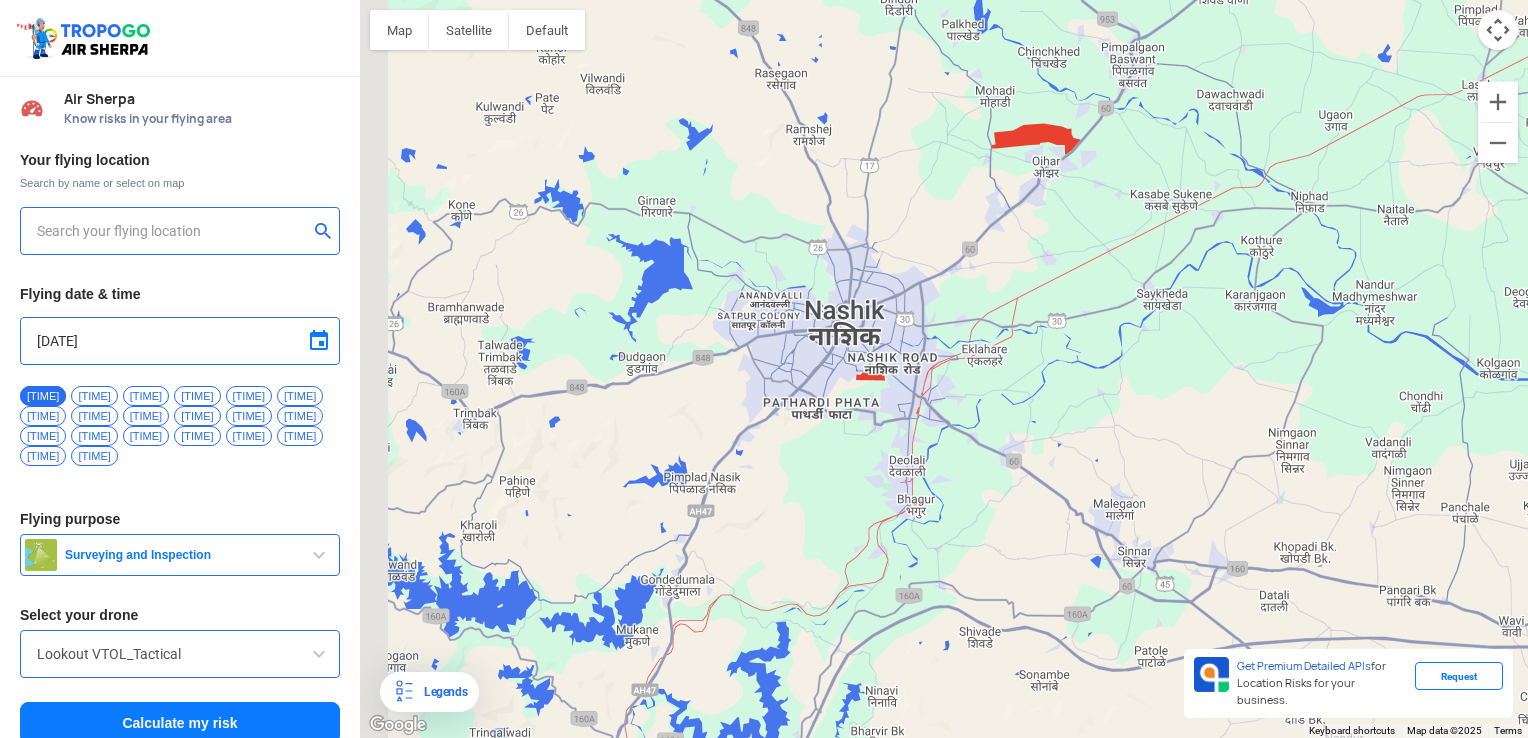 drag, startPoint x: 608, startPoint y: 365, endPoint x: 804, endPoint y: 386, distance: 197.1218 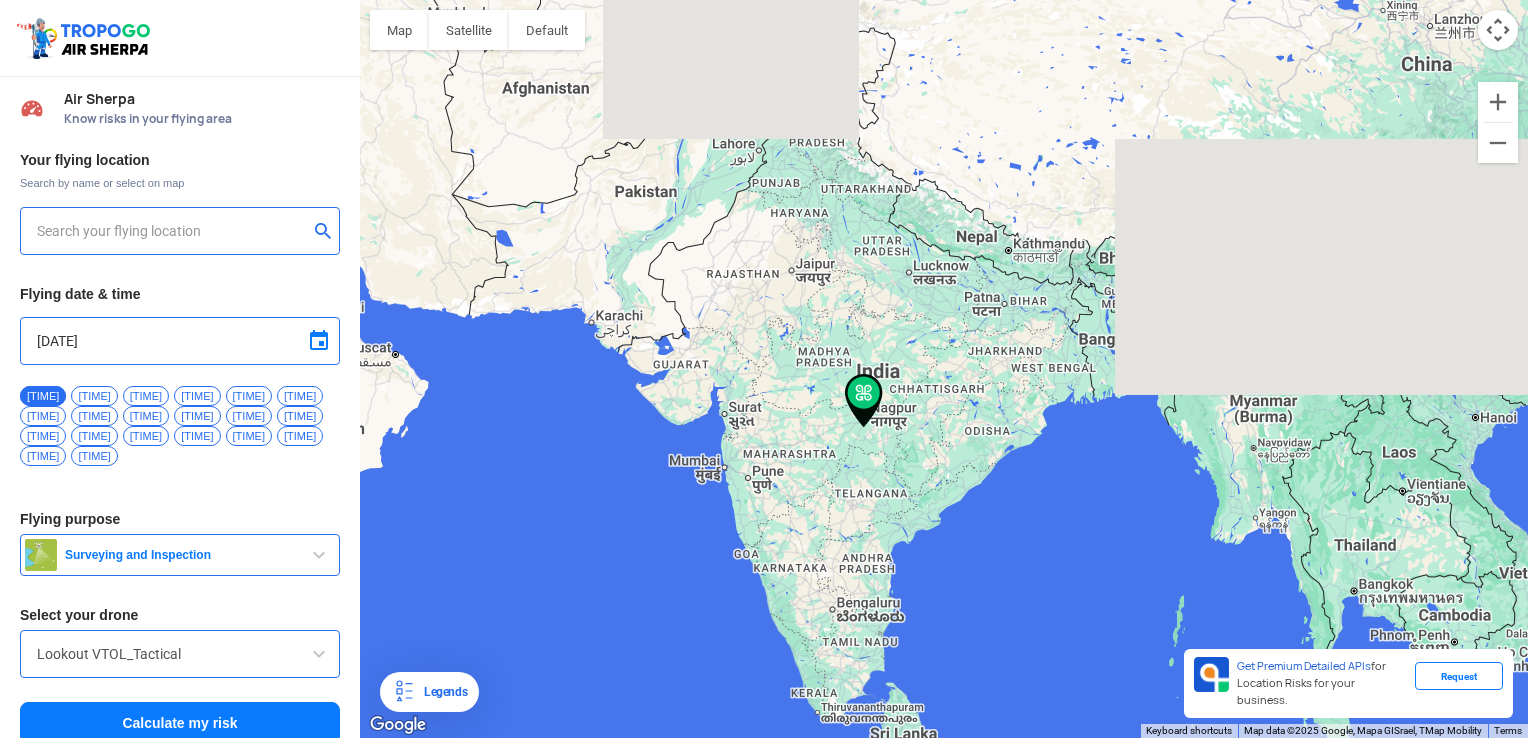 type on "[NUMBER], [STREET], [CITY], [STATE] [POSTAL_CODE], [COUNTRY]" 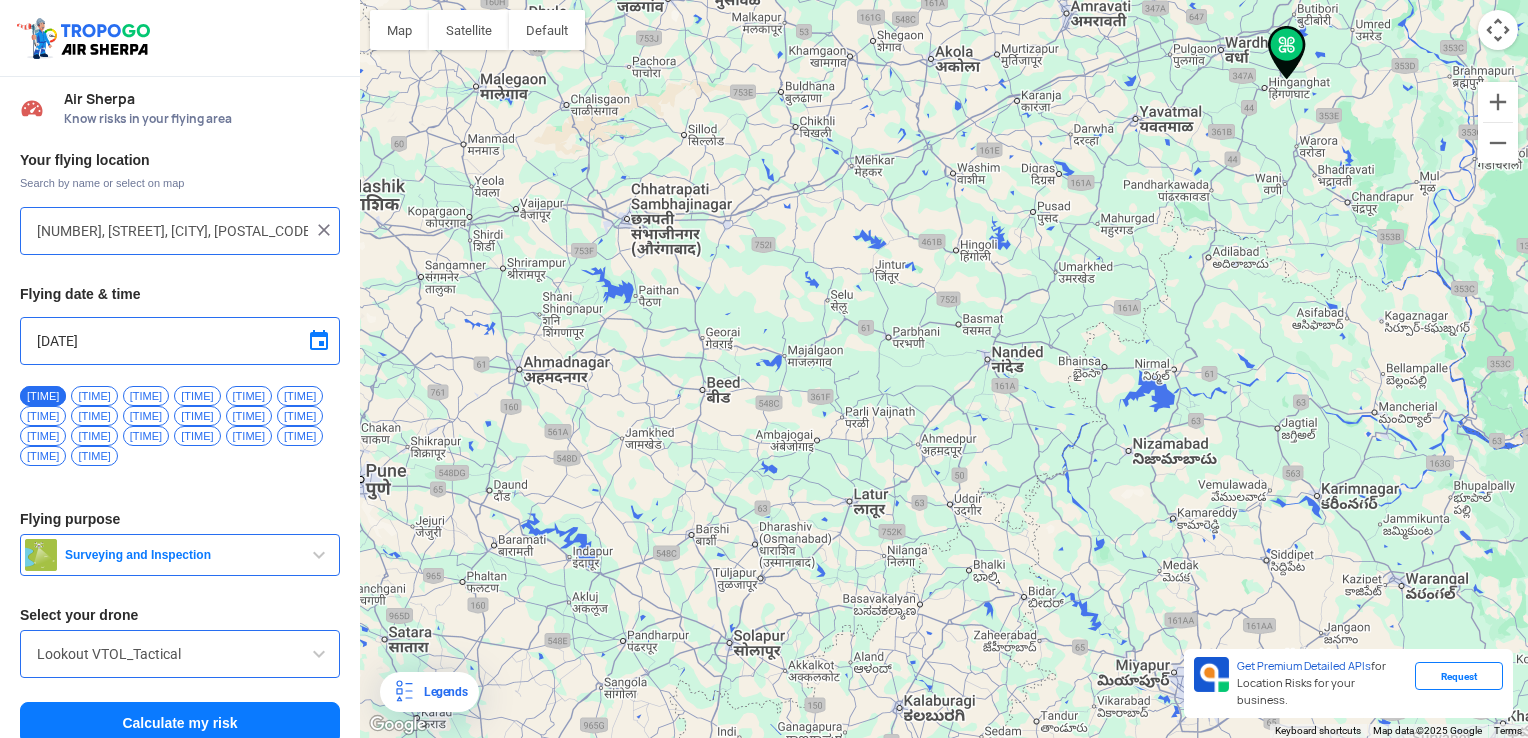 drag, startPoint x: 712, startPoint y: 419, endPoint x: 812, endPoint y: 415, distance: 100.07997 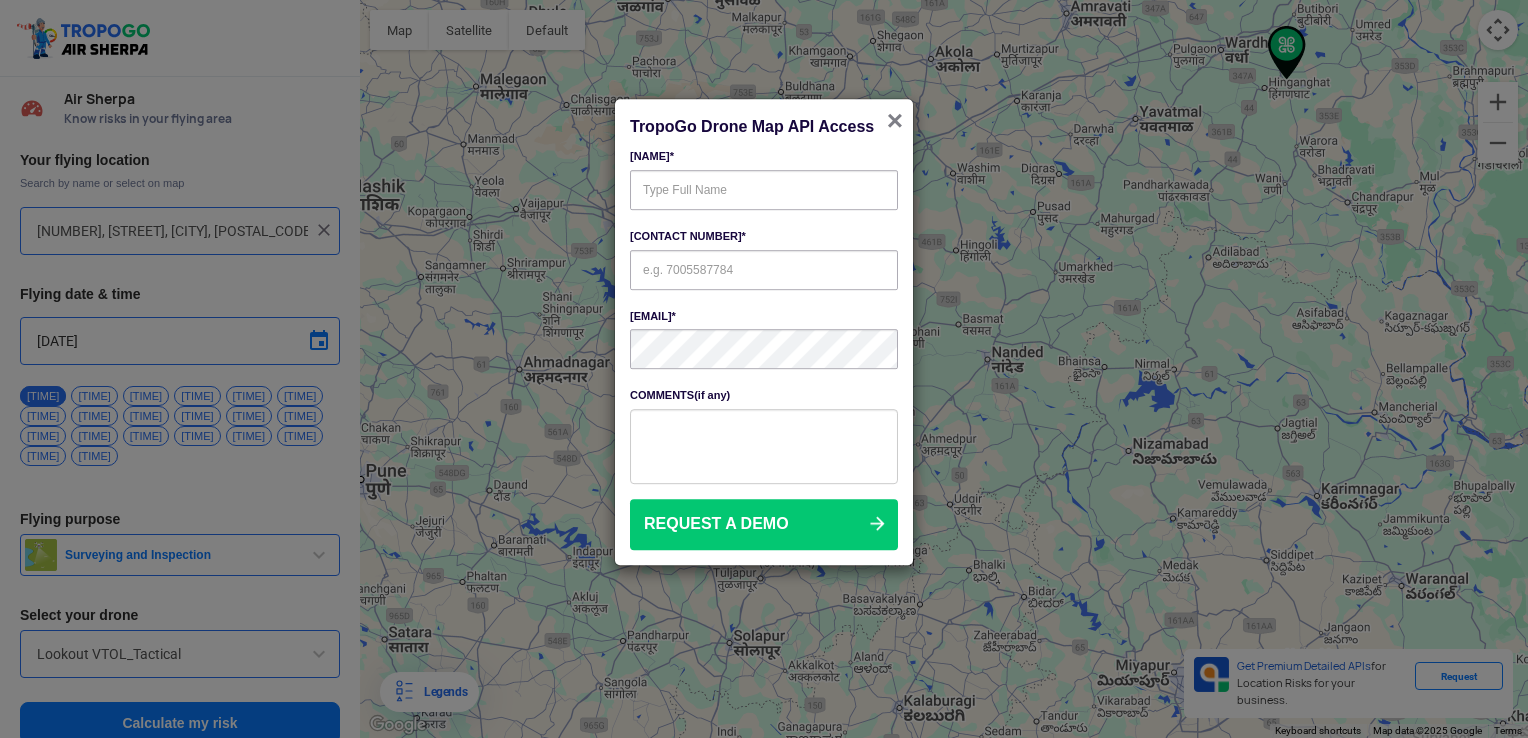 click on "×" 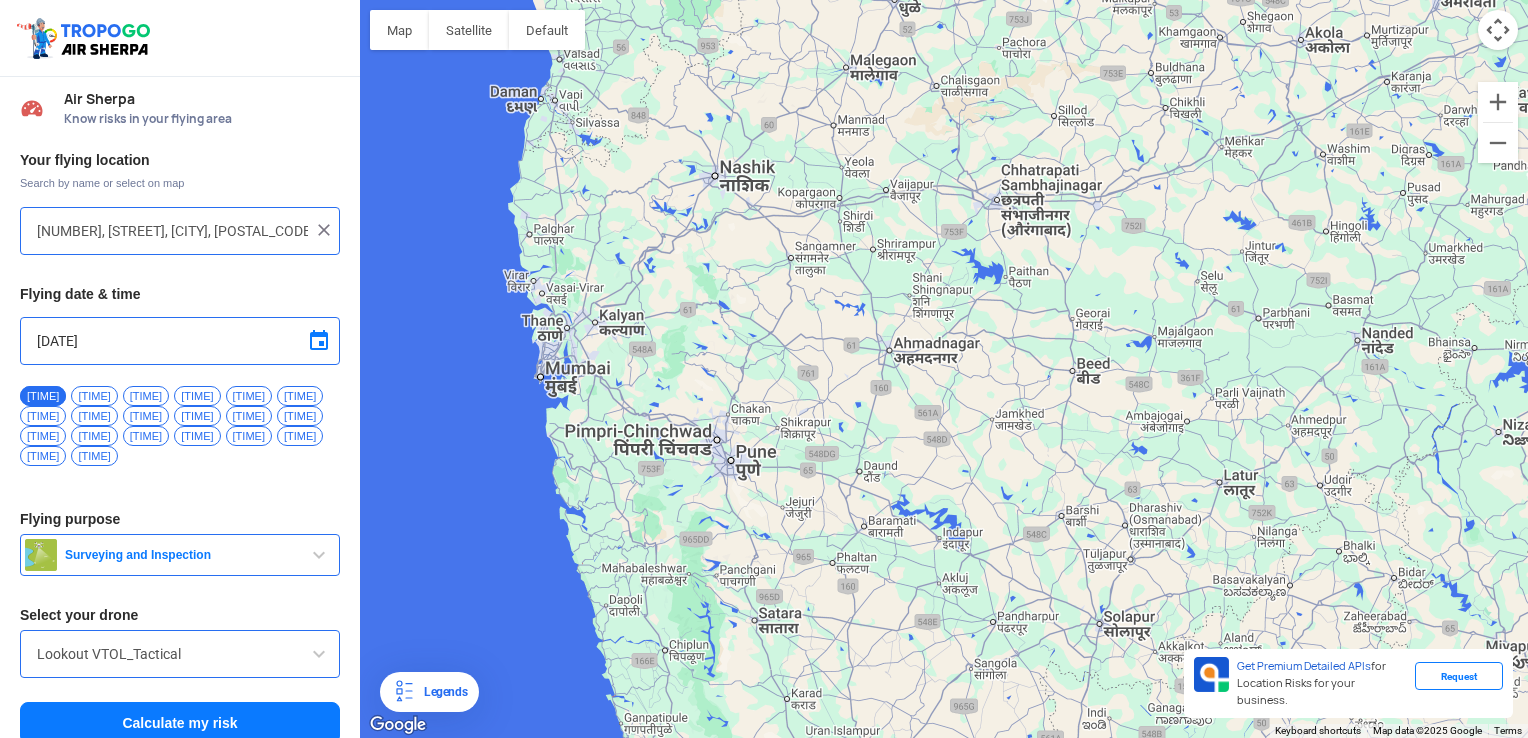 drag, startPoint x: 912, startPoint y: 335, endPoint x: 1040, endPoint y: 334, distance: 128.0039 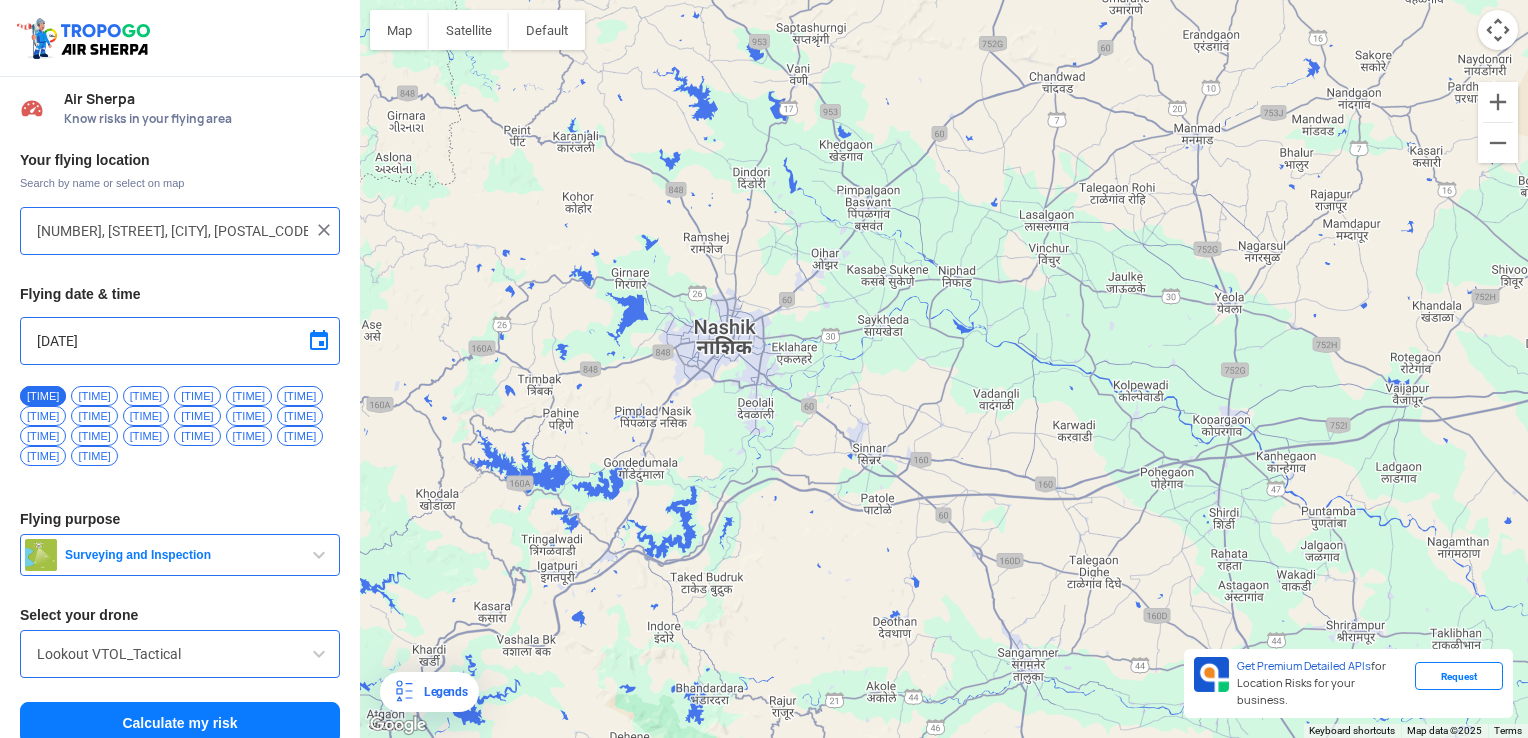drag, startPoint x: 717, startPoint y: 219, endPoint x: 747, endPoint y: 326, distance: 111.12605 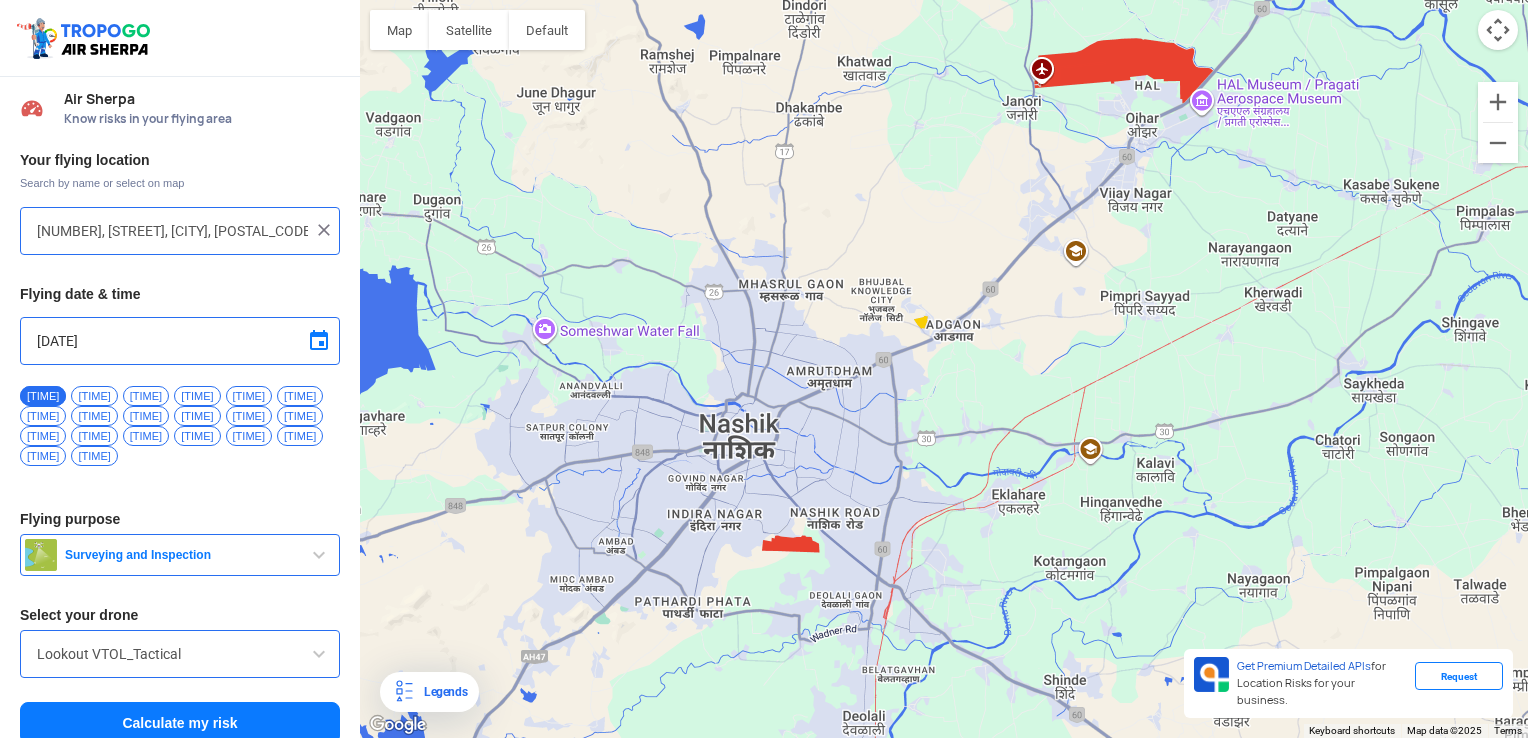 drag, startPoint x: 740, startPoint y: 279, endPoint x: 804, endPoint y: 258, distance: 67.357254 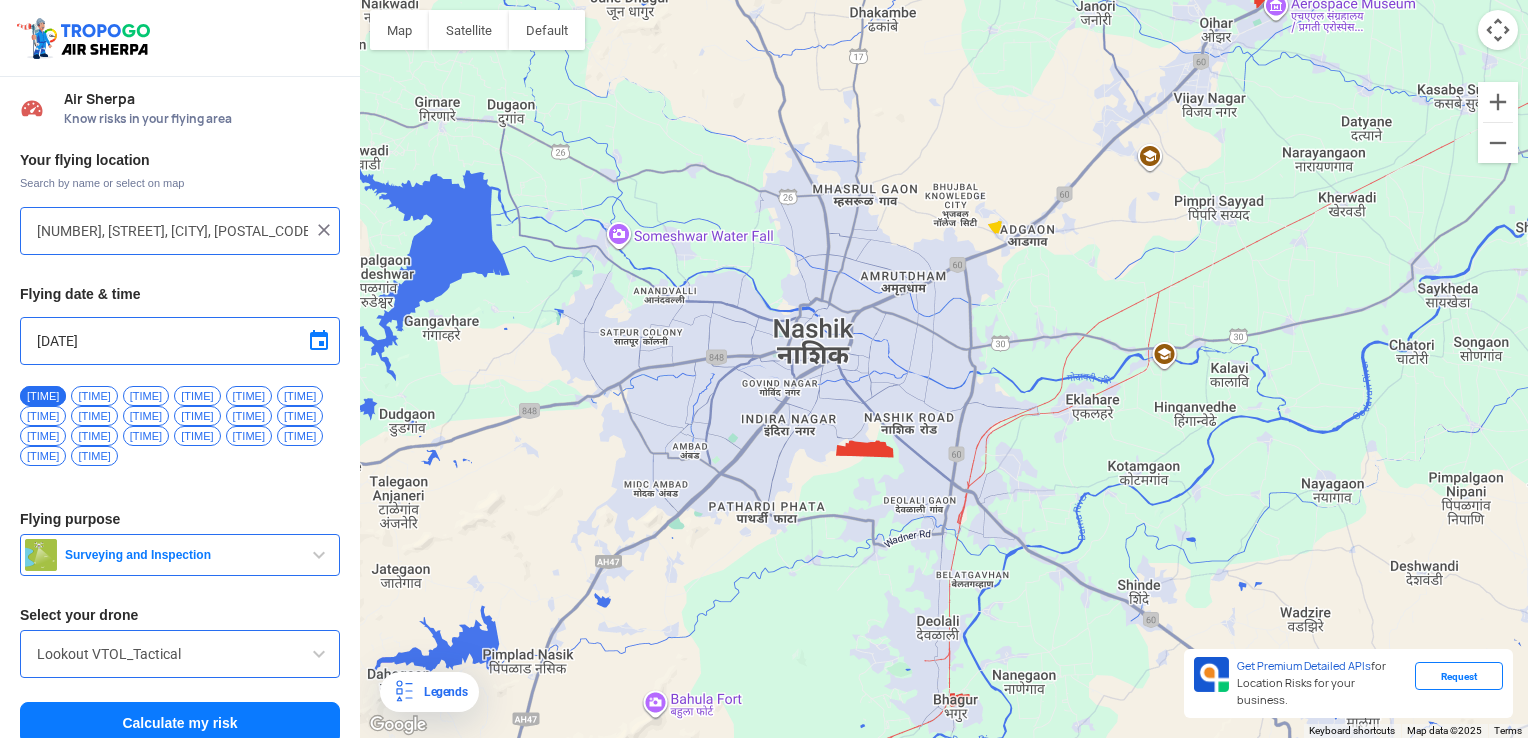 drag, startPoint x: 912, startPoint y: 440, endPoint x: 888, endPoint y: 406, distance: 41.617306 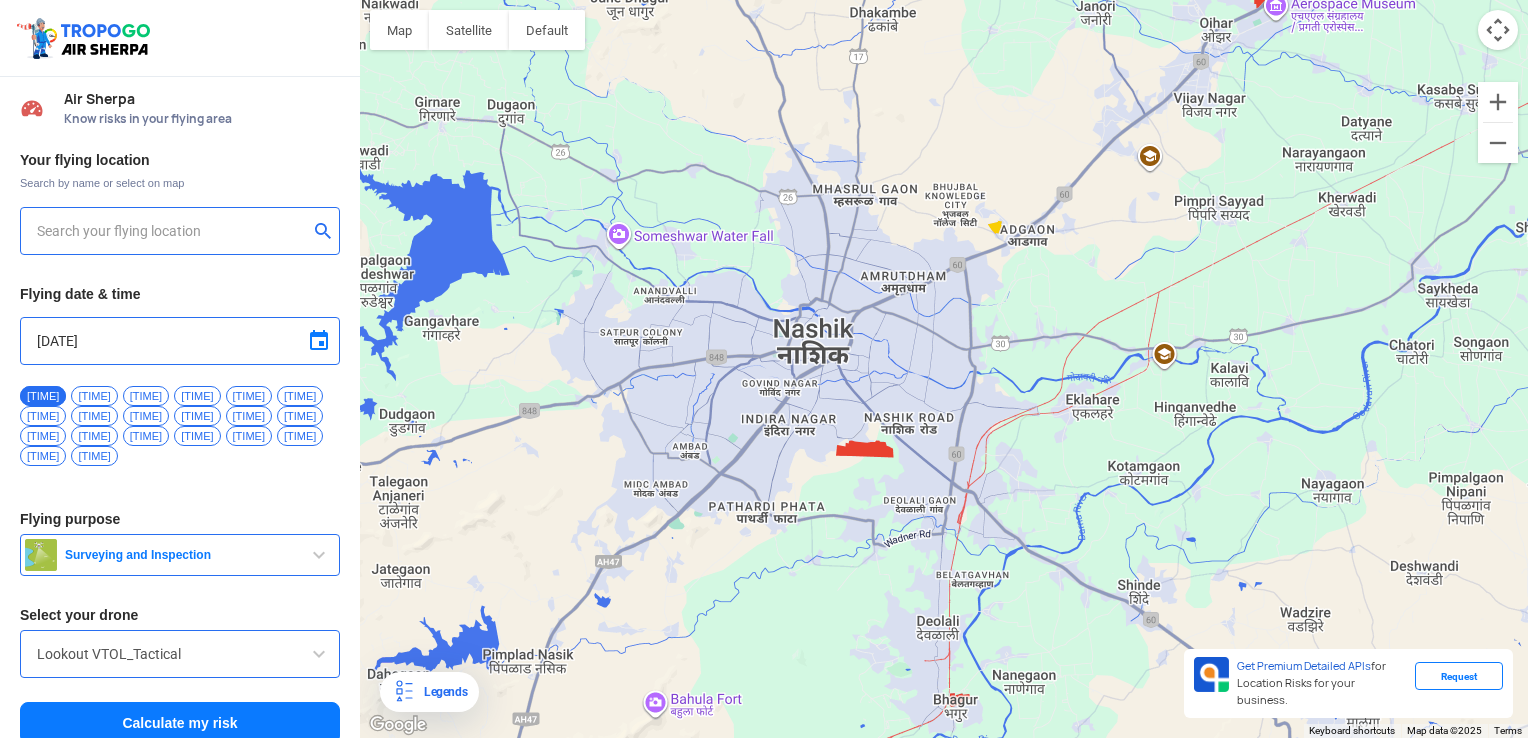 click on "Surveying and Inspection" at bounding box center (182, 555) 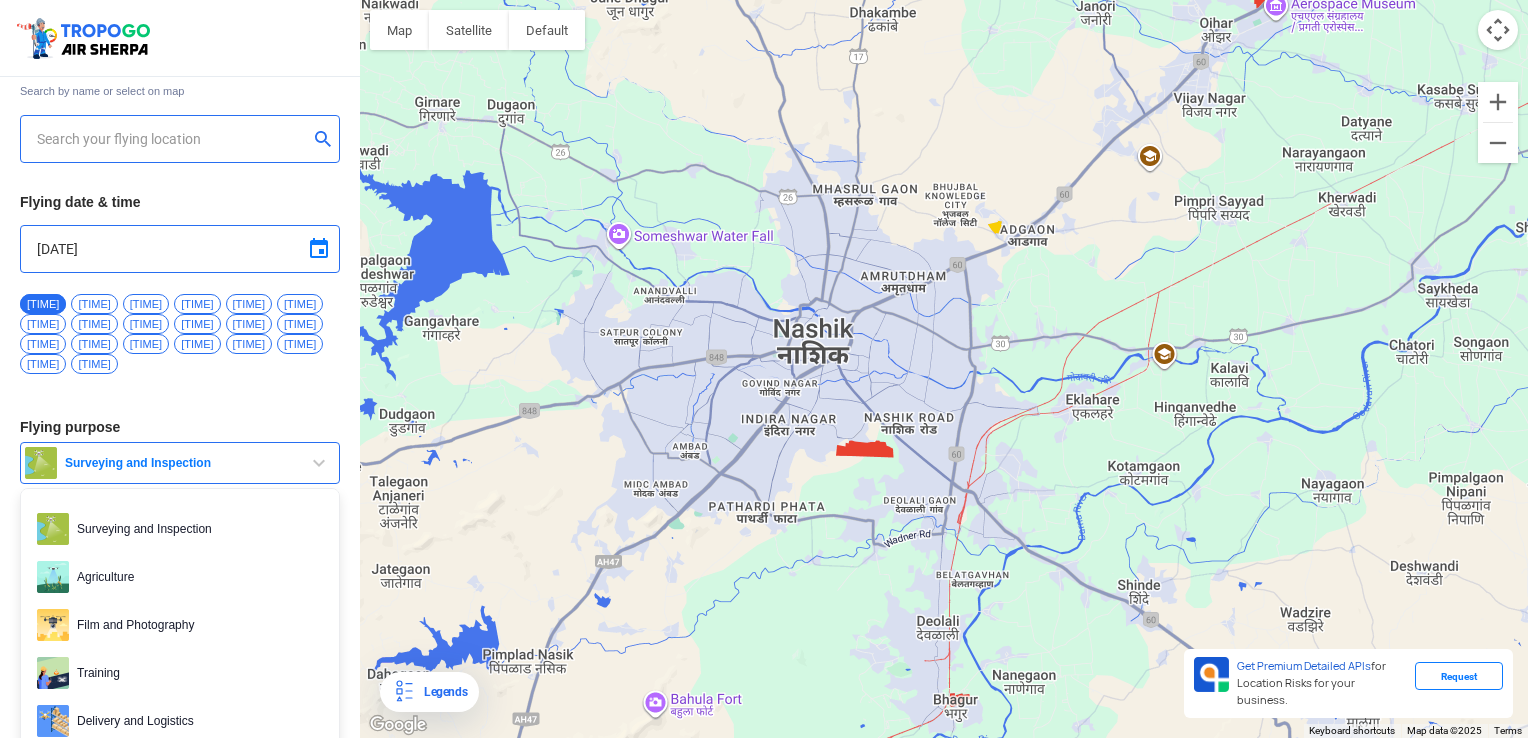scroll, scrollTop: 100, scrollLeft: 0, axis: vertical 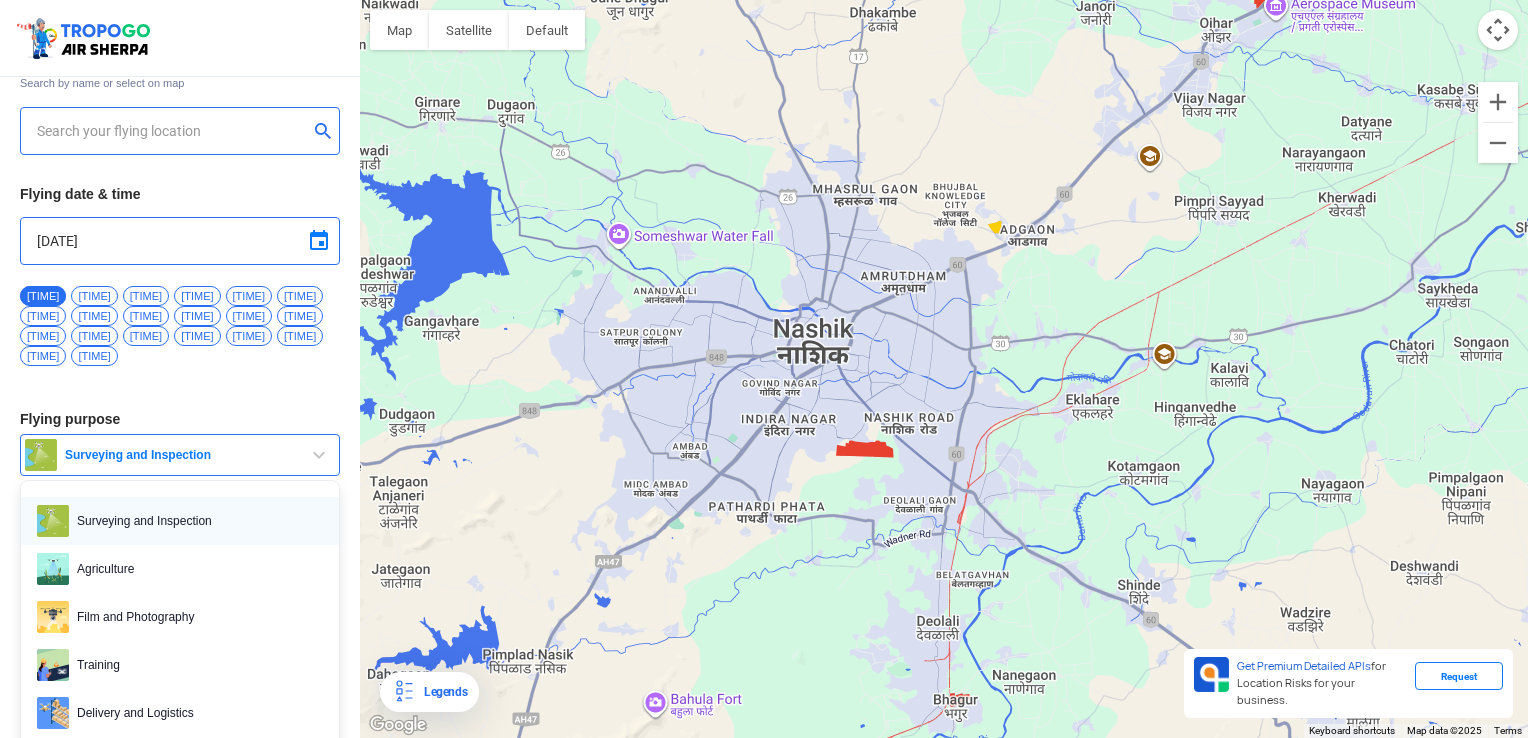 click on "Surveying and Inspection" at bounding box center [196, 521] 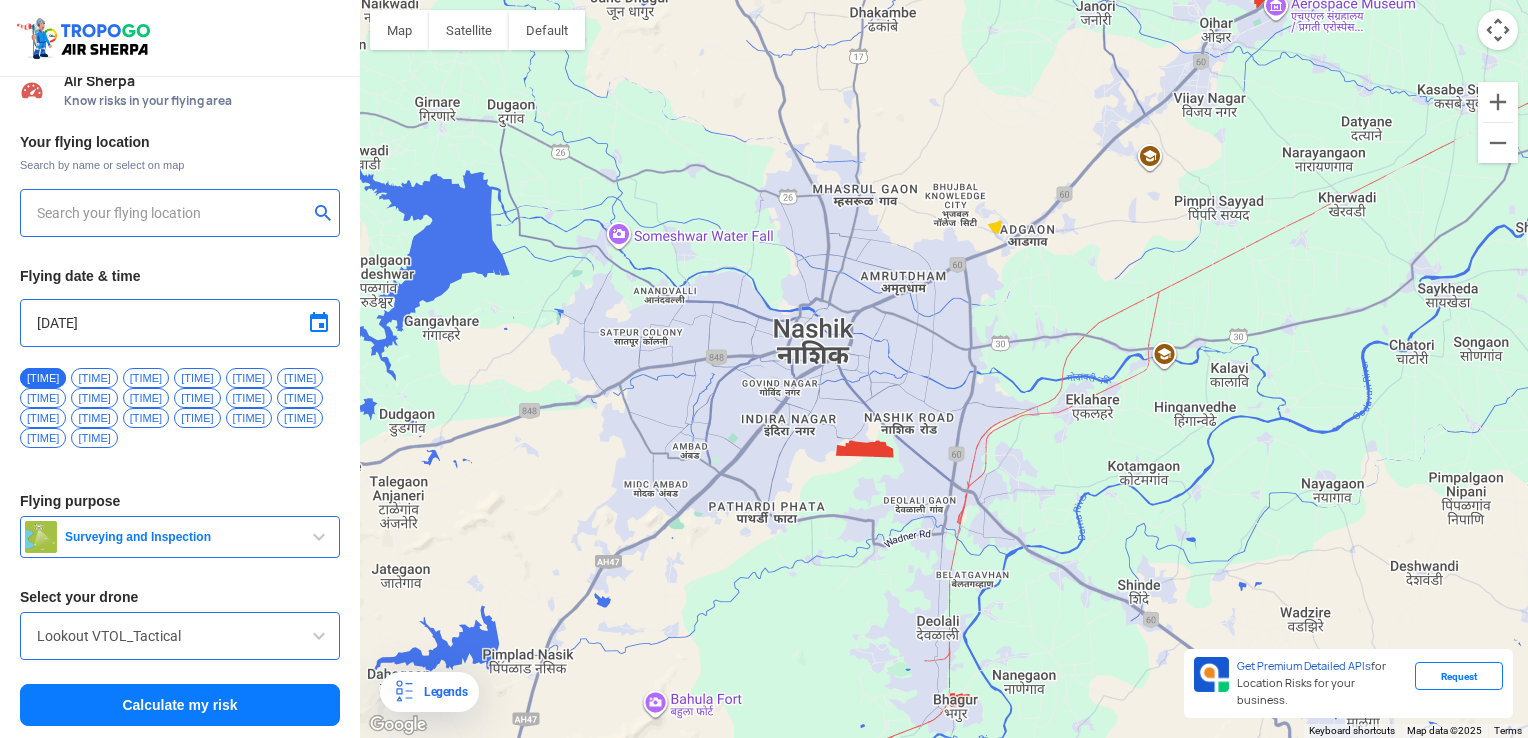 scroll, scrollTop: 0, scrollLeft: 0, axis: both 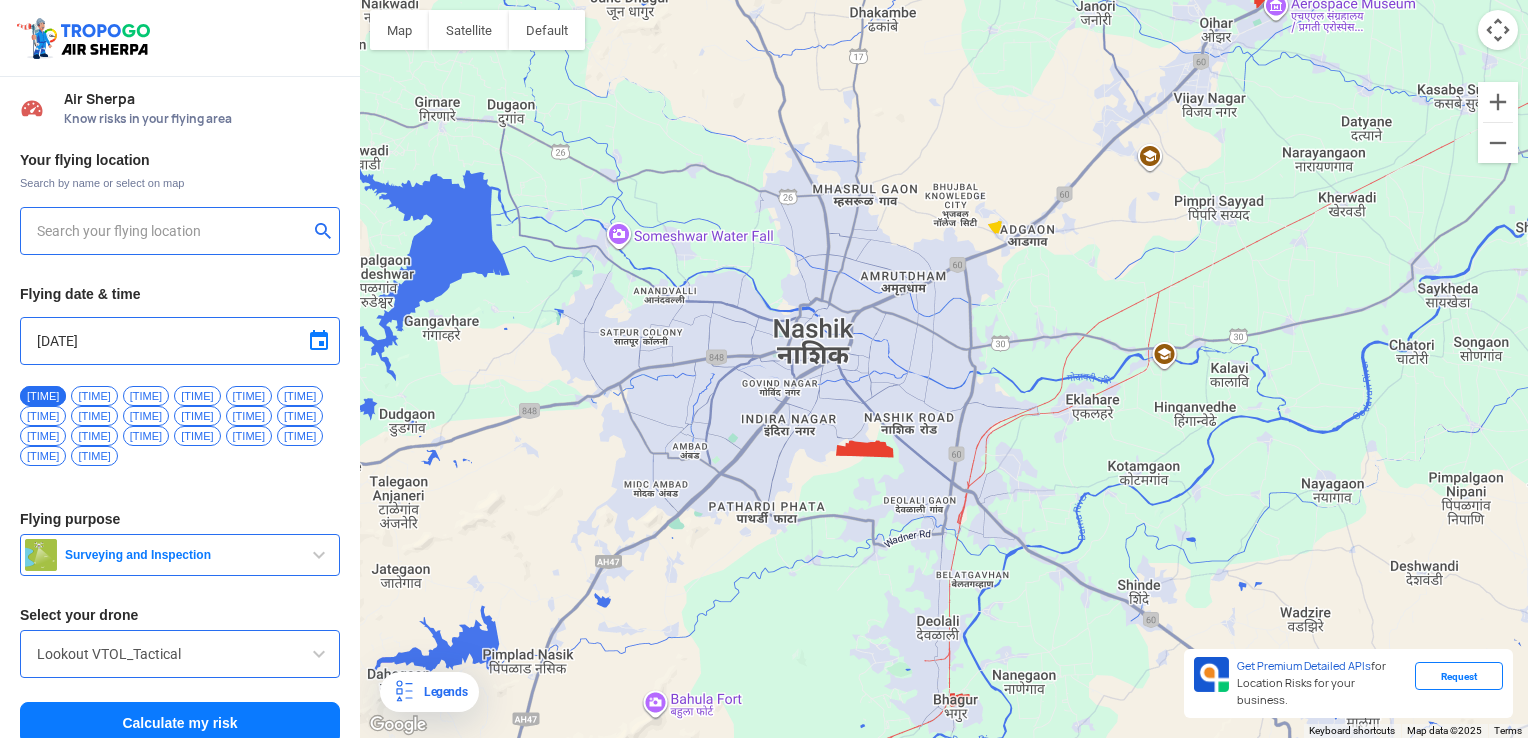 click on "Lookout VTOL_Tactical" at bounding box center (180, 654) 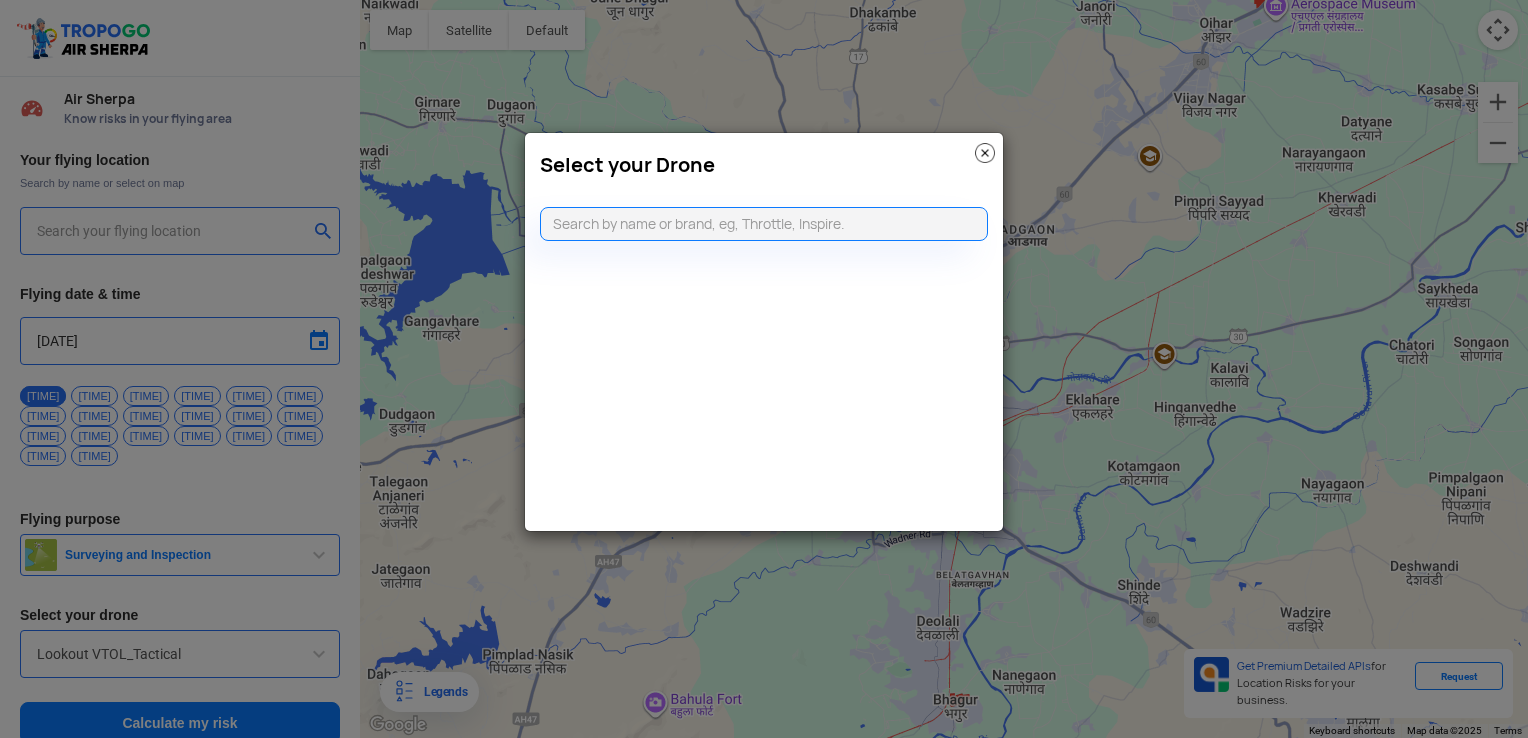 click 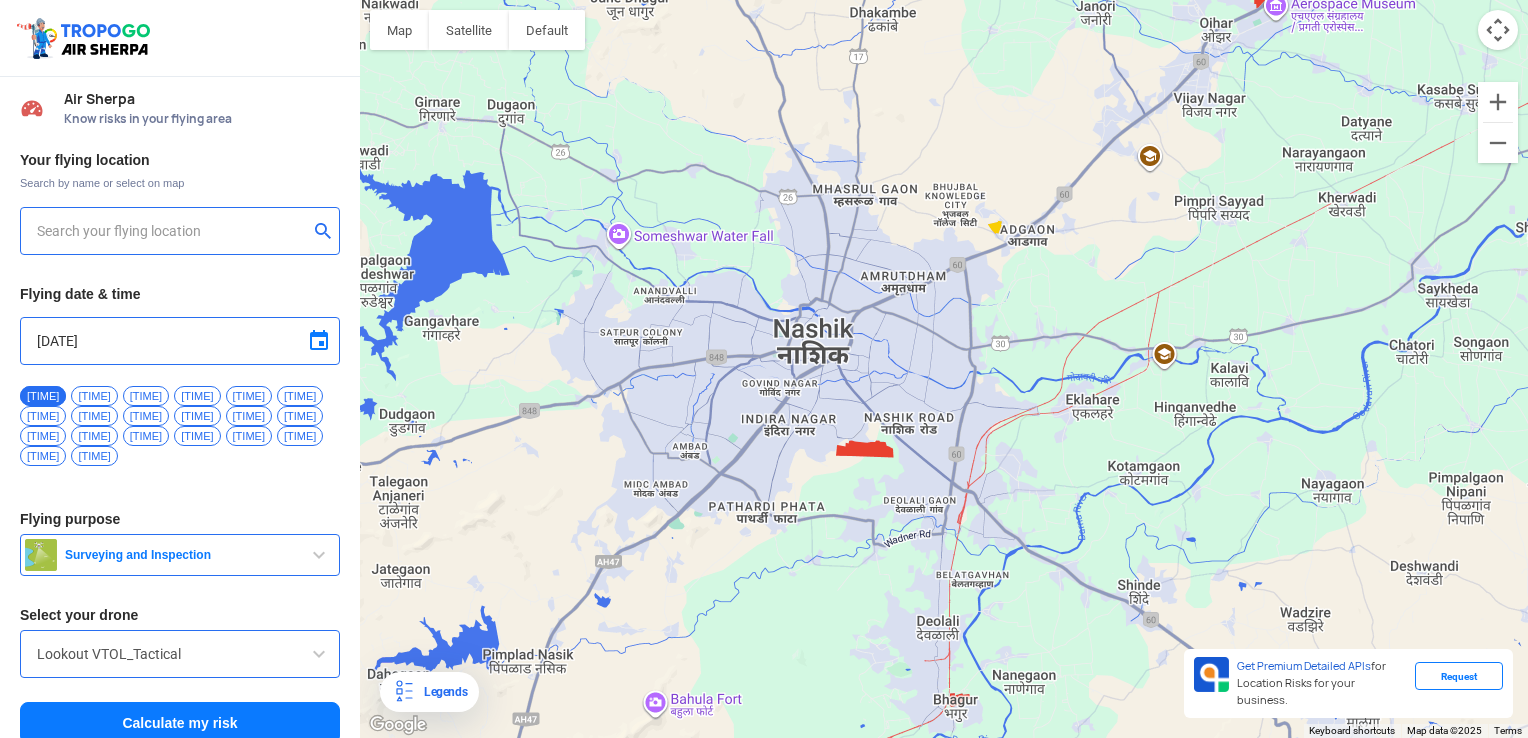 drag, startPoint x: 209, startPoint y: 612, endPoint x: -2, endPoint y: 606, distance: 211.0853 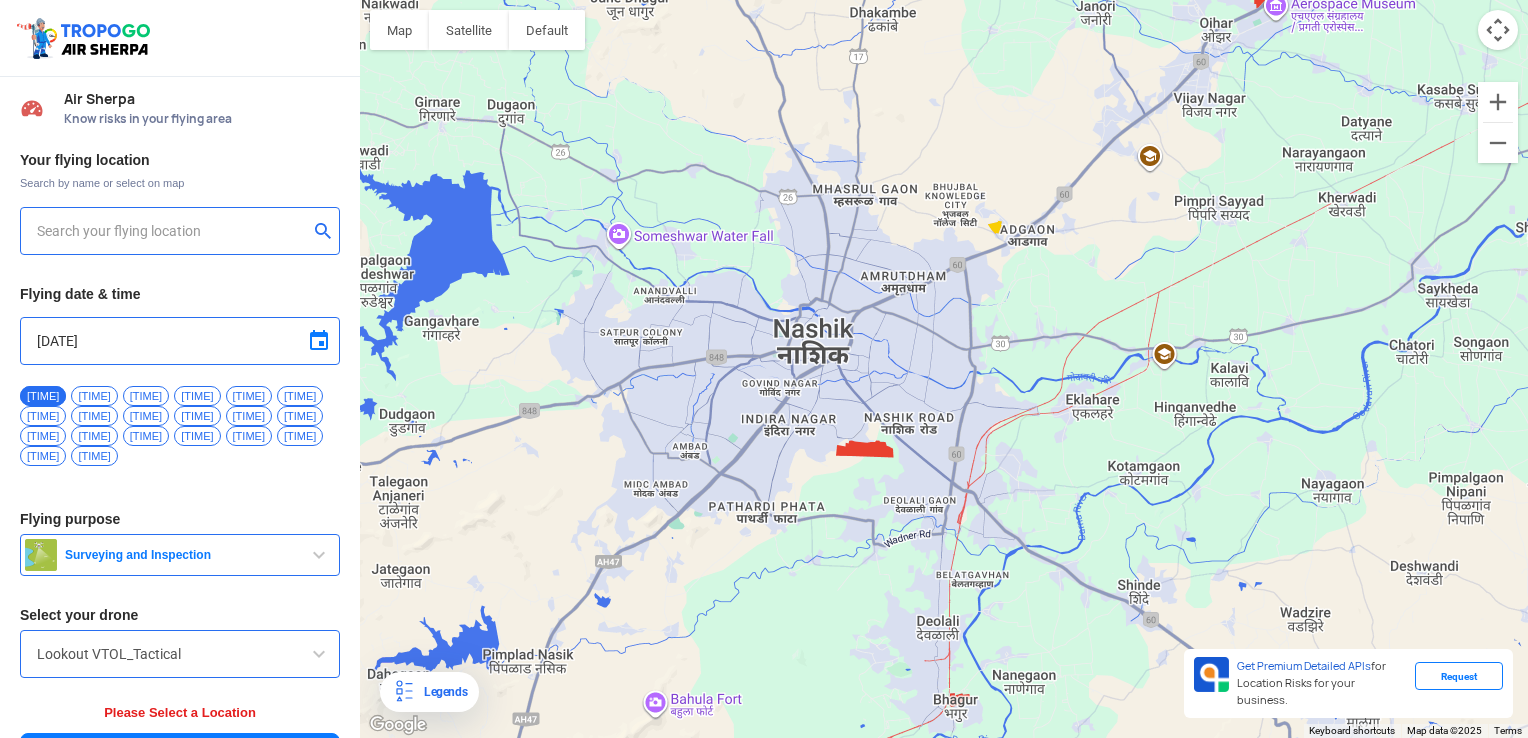 click on "Calculate my risk" at bounding box center (180, 754) 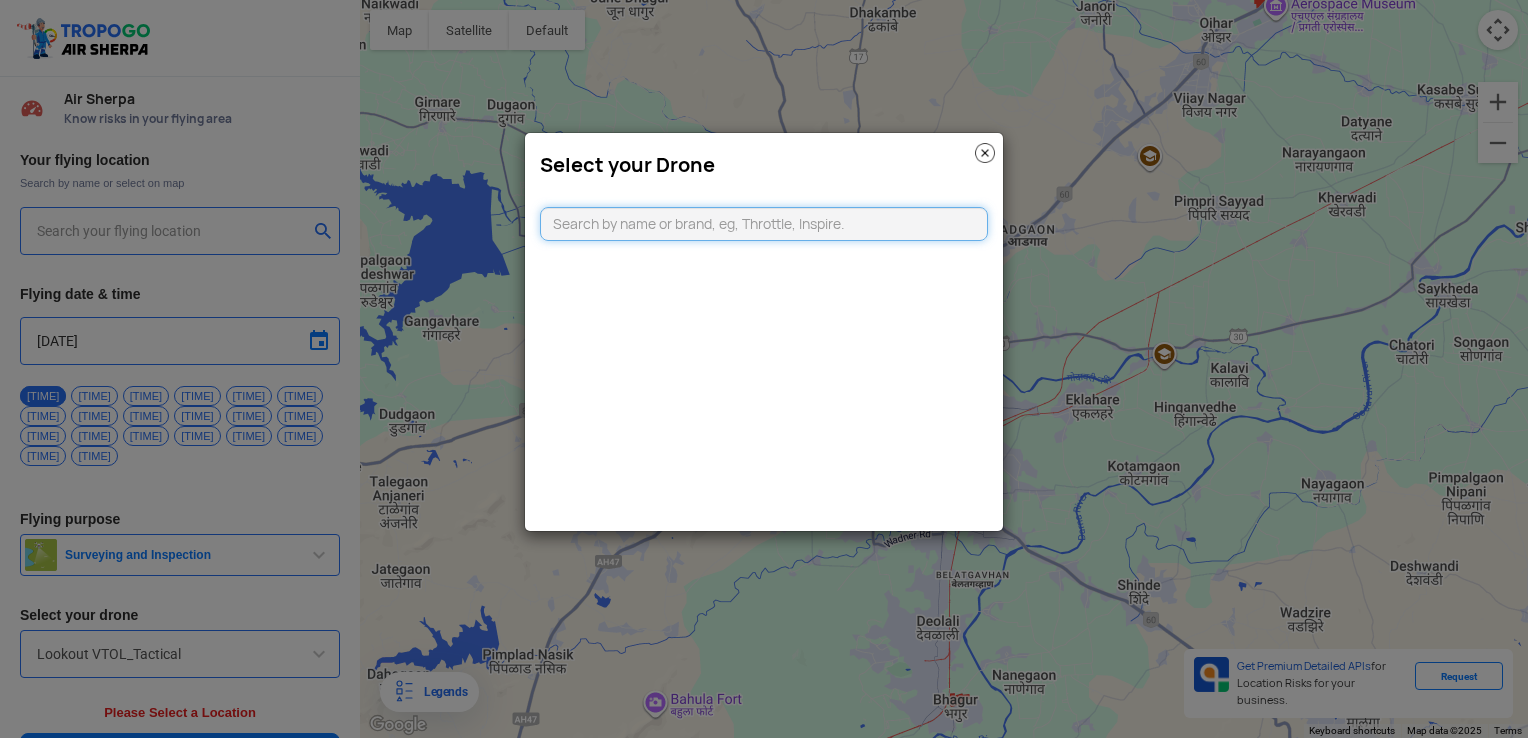 click at bounding box center [764, 224] 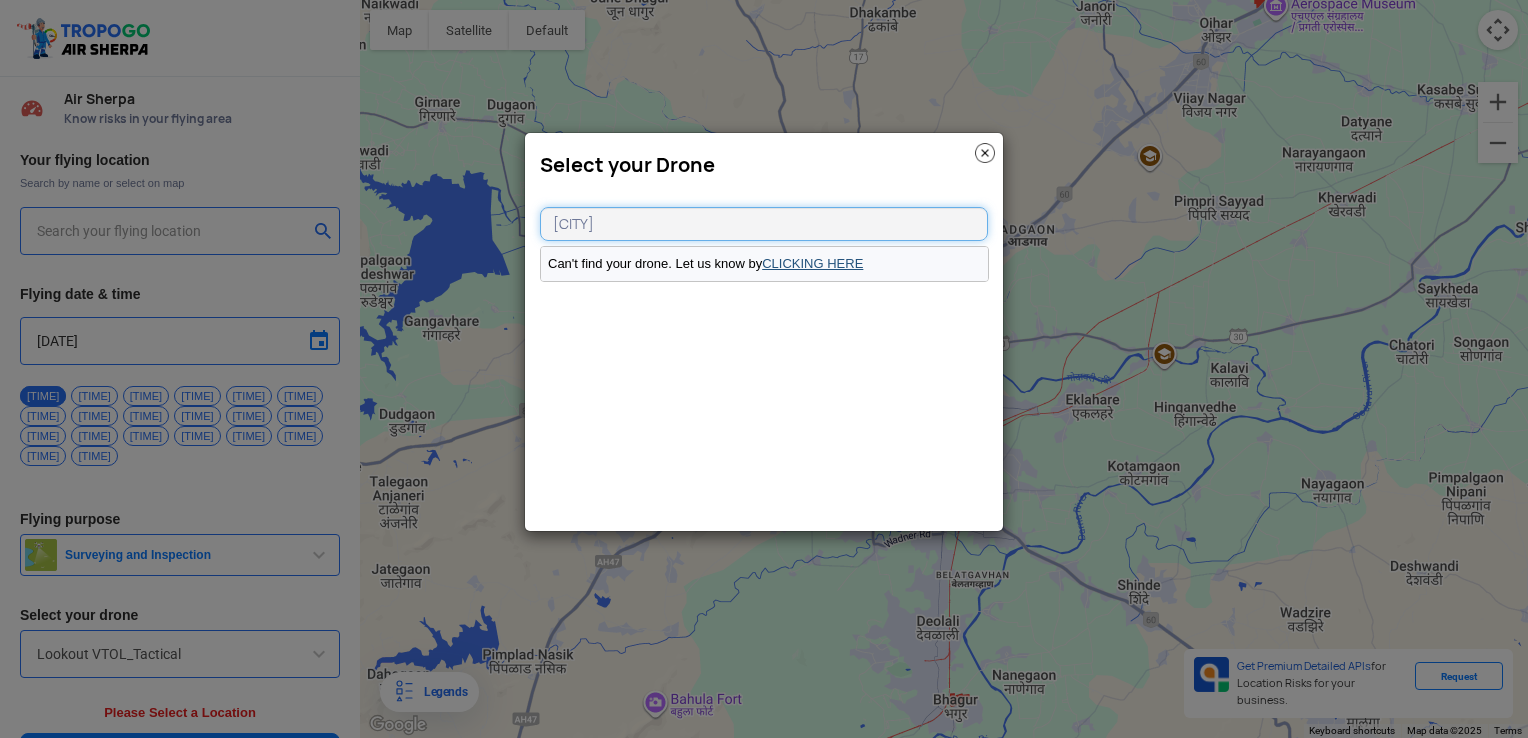 type on "[CITY]" 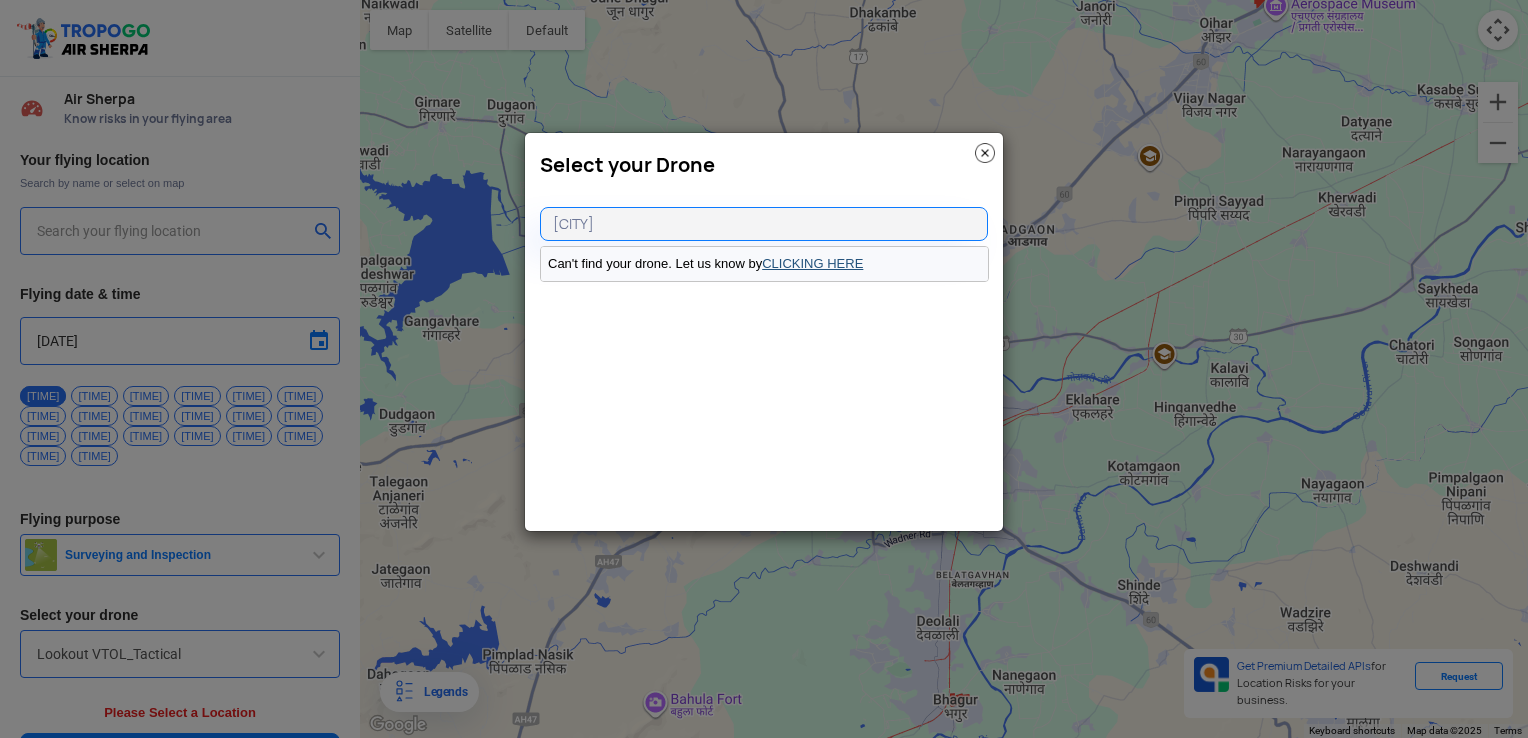 click on "CLICKING HERE" 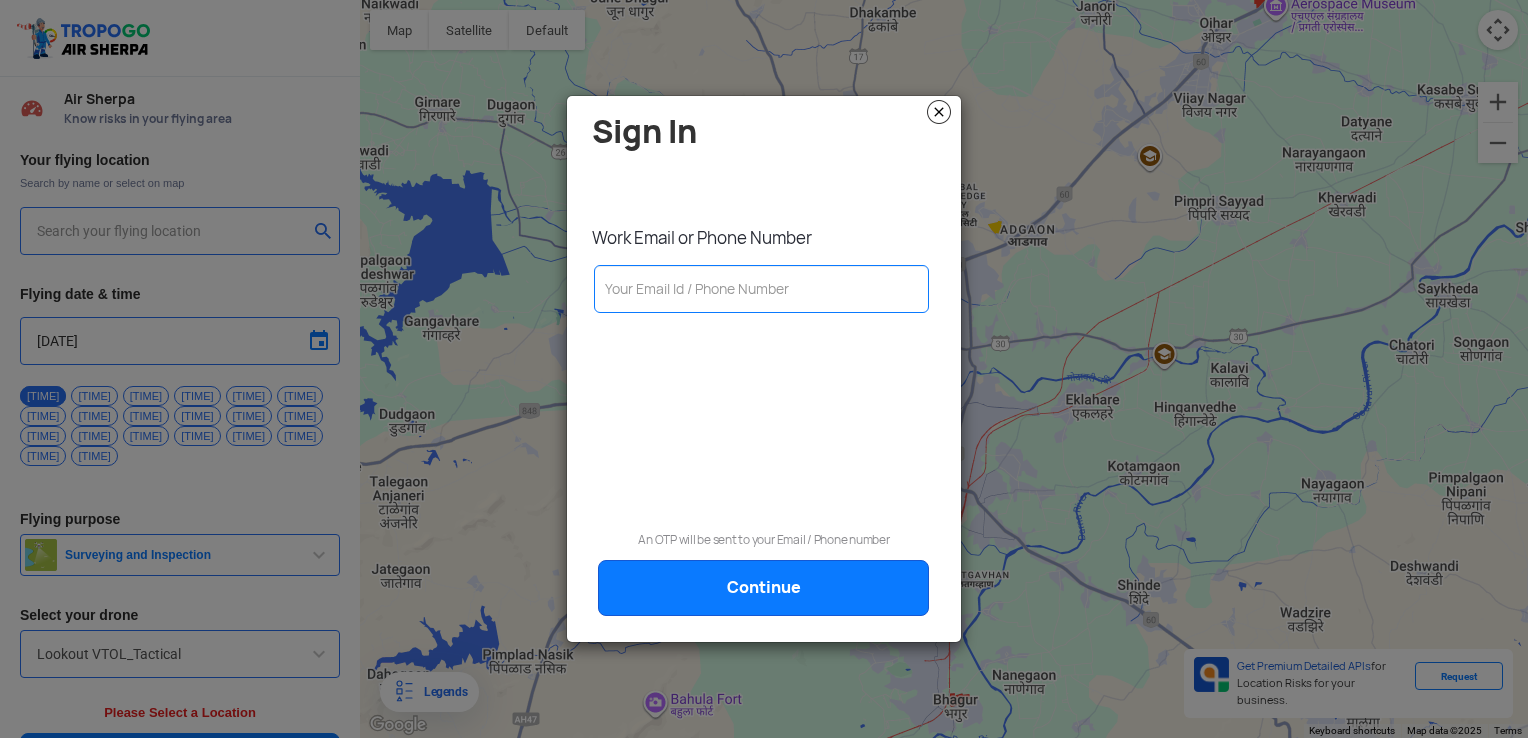 click 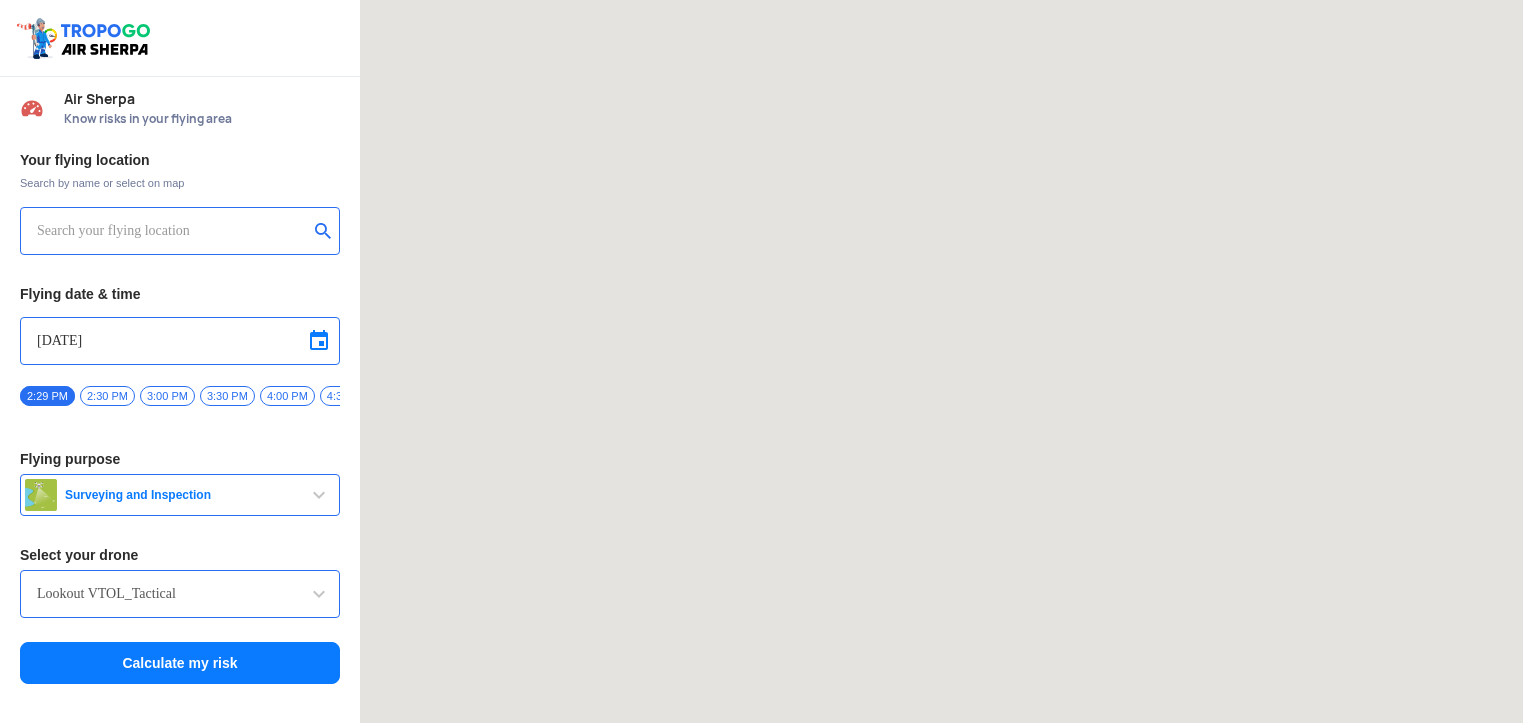 scroll, scrollTop: 0, scrollLeft: 0, axis: both 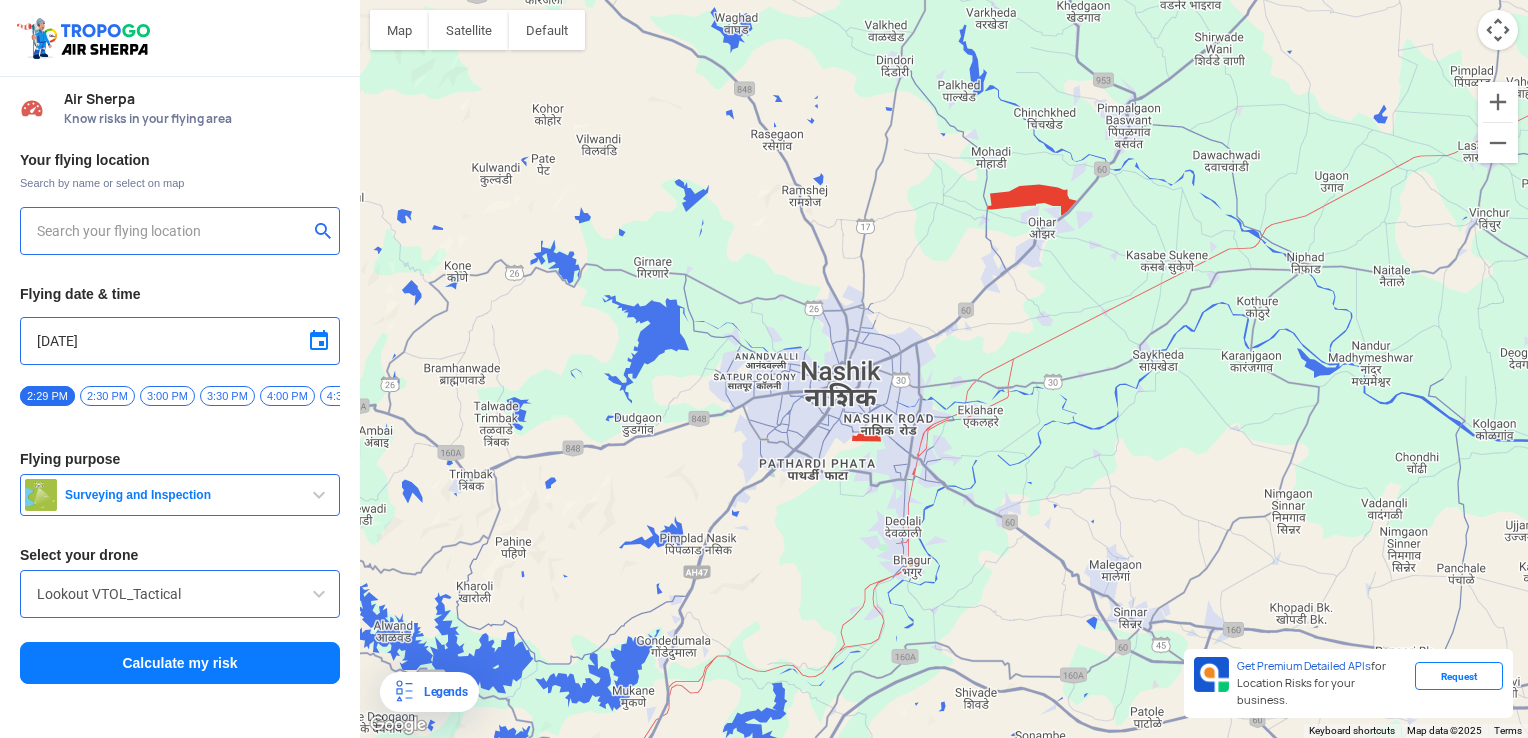 drag, startPoint x: 580, startPoint y: 379, endPoint x: 756, endPoint y: 421, distance: 180.94199 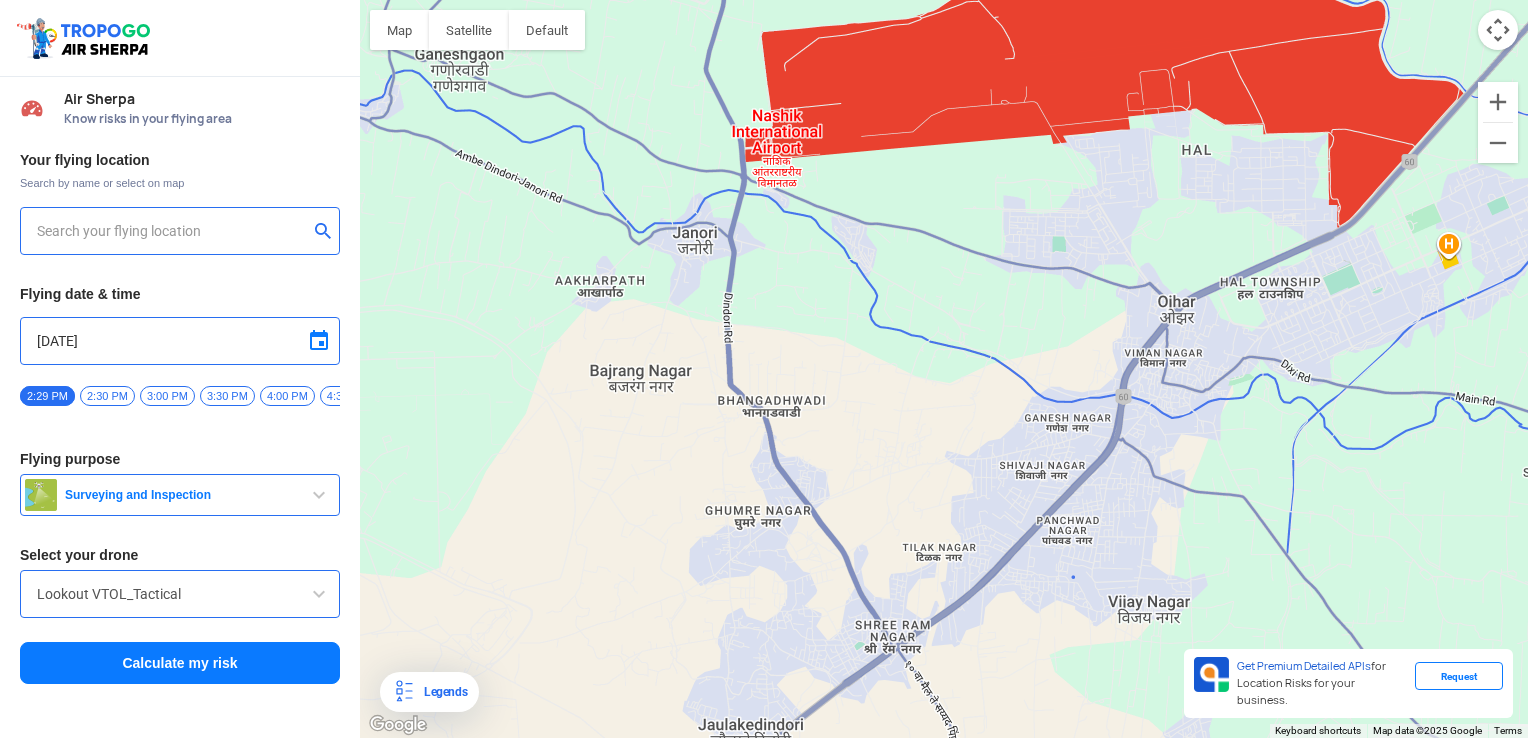 drag, startPoint x: 1088, startPoint y: 161, endPoint x: 1047, endPoint y: 250, distance: 97.98979 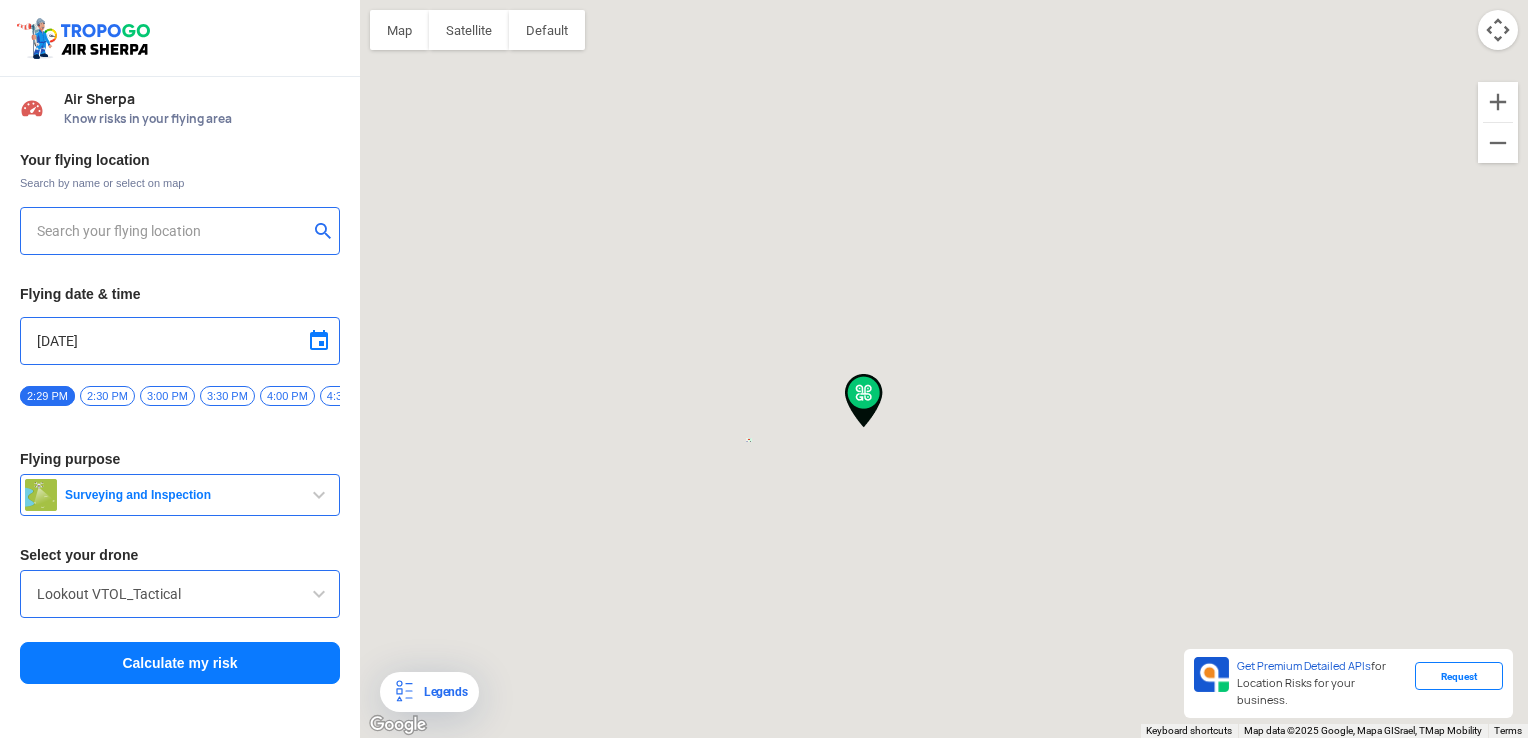 type on "[NUMBER], [STREET], [CITY], [STATE] [POSTAL_CODE], [COUNTRY]" 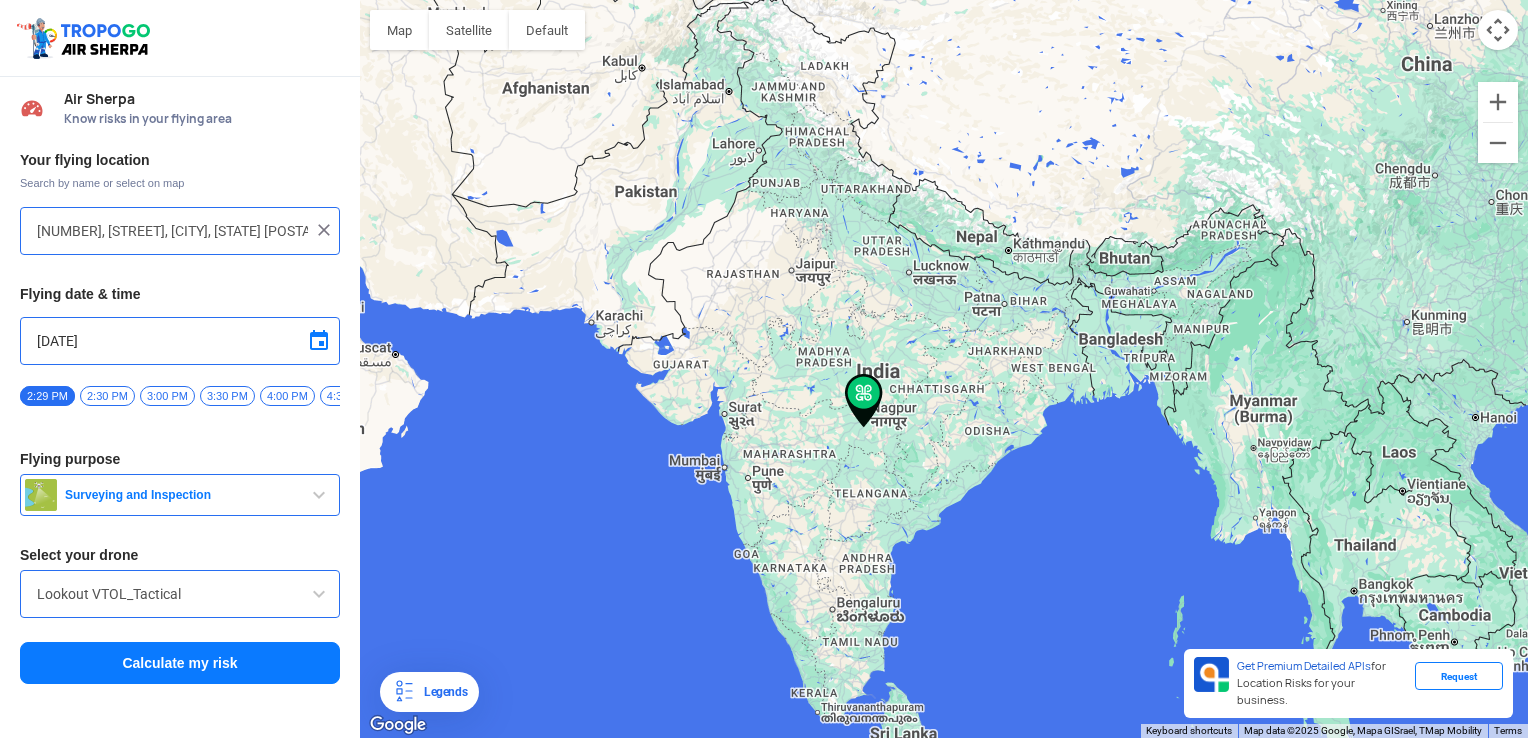 click at bounding box center [319, 495] 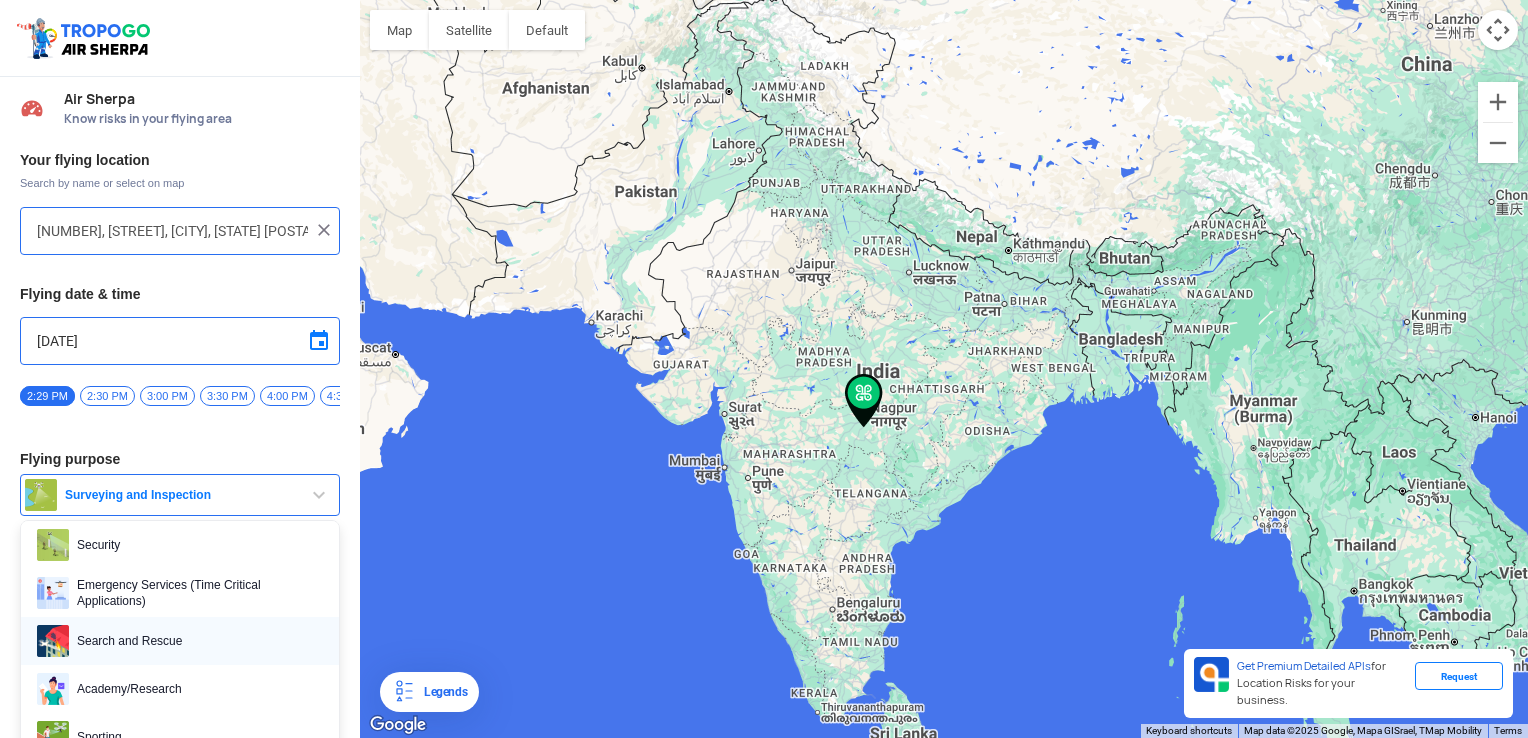 scroll, scrollTop: 307, scrollLeft: 0, axis: vertical 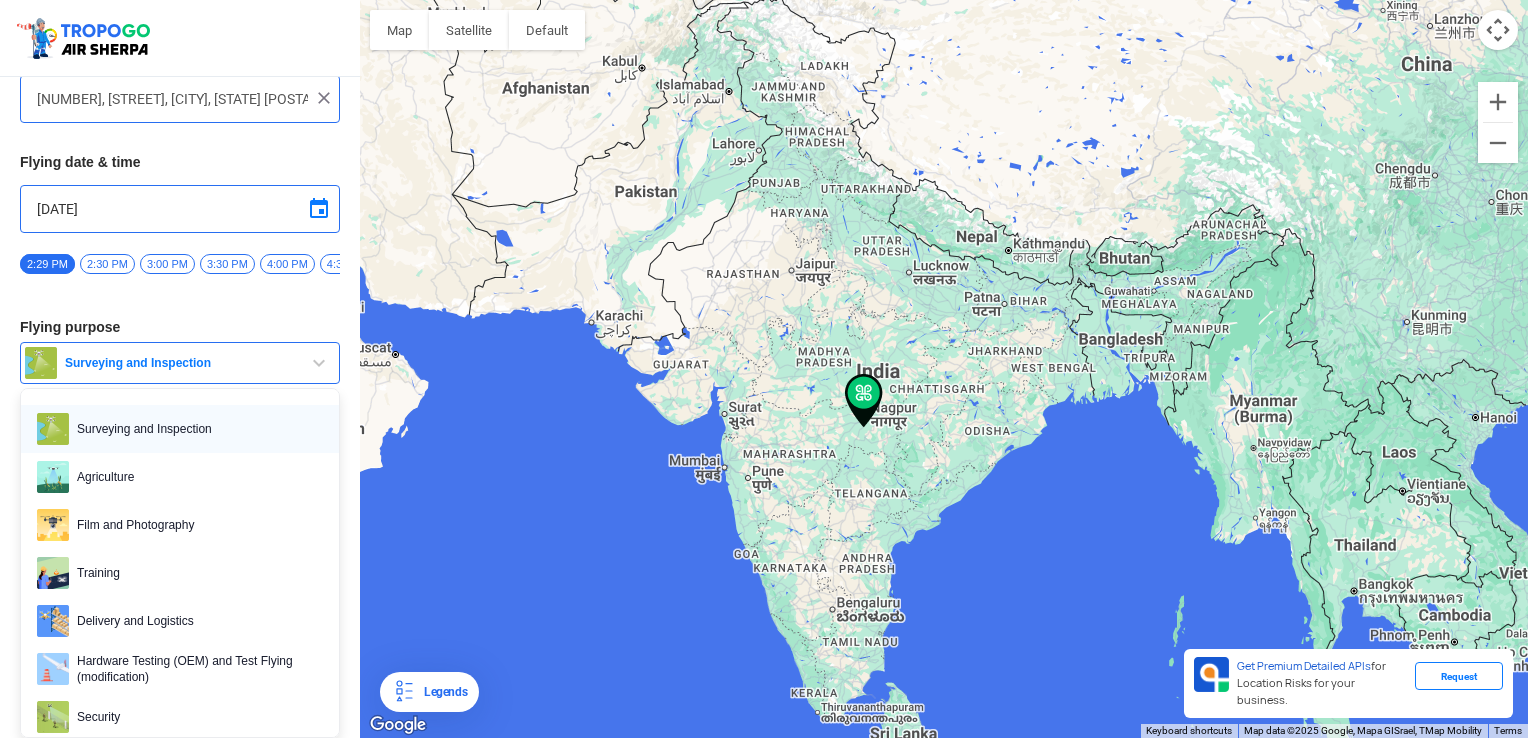 click on "Surveying and Inspection" at bounding box center [196, 429] 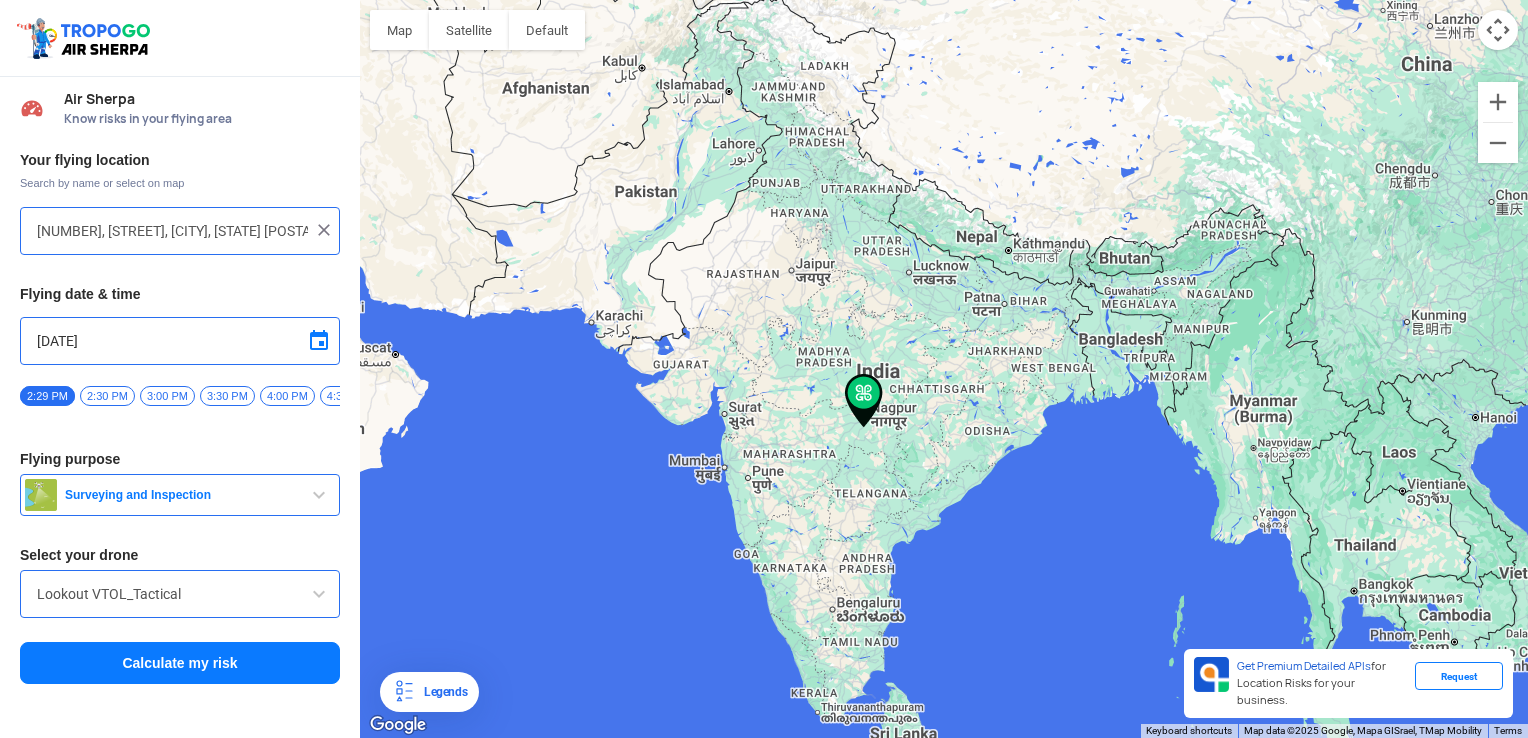 click at bounding box center [319, 594] 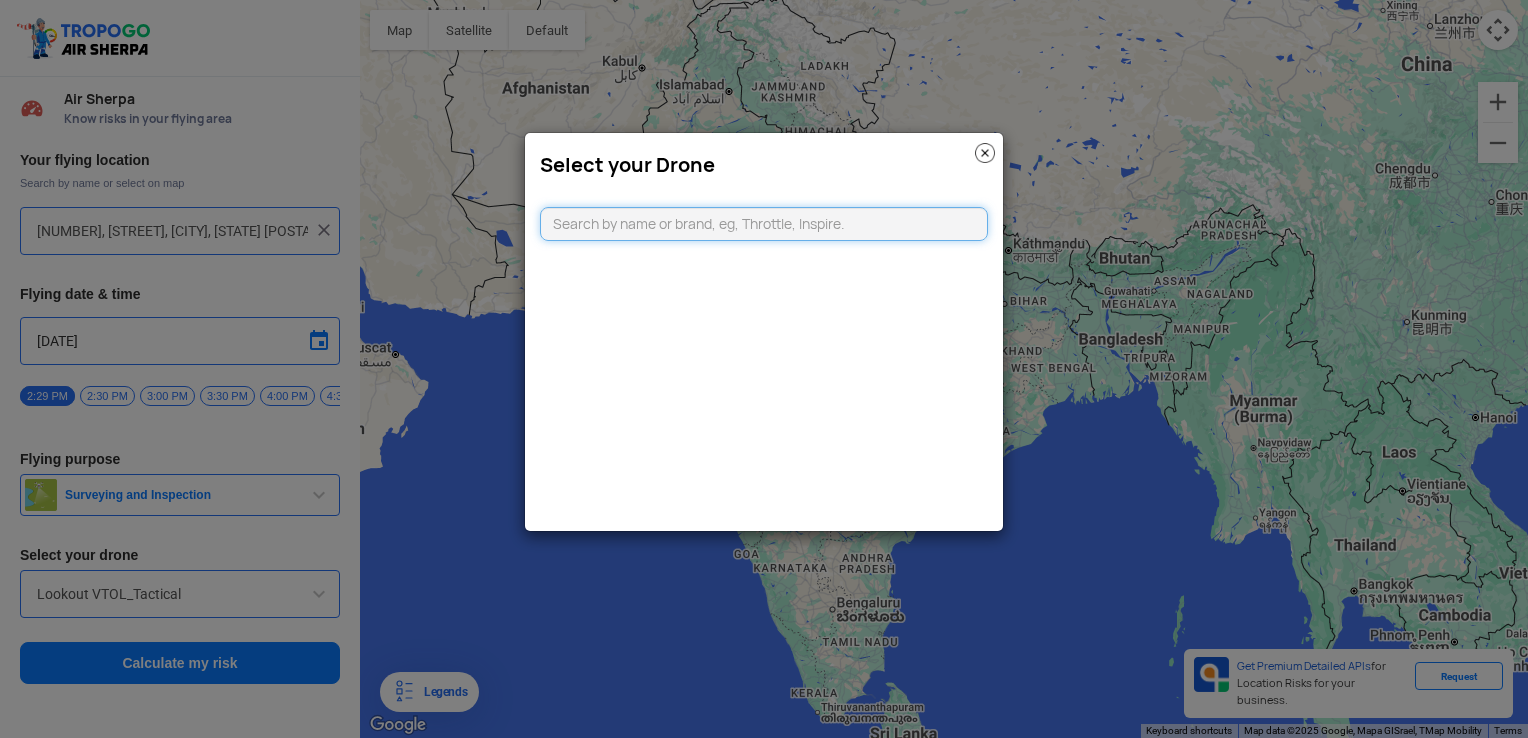 drag, startPoint x: 724, startPoint y: 238, endPoint x: 726, endPoint y: 224, distance: 14.142136 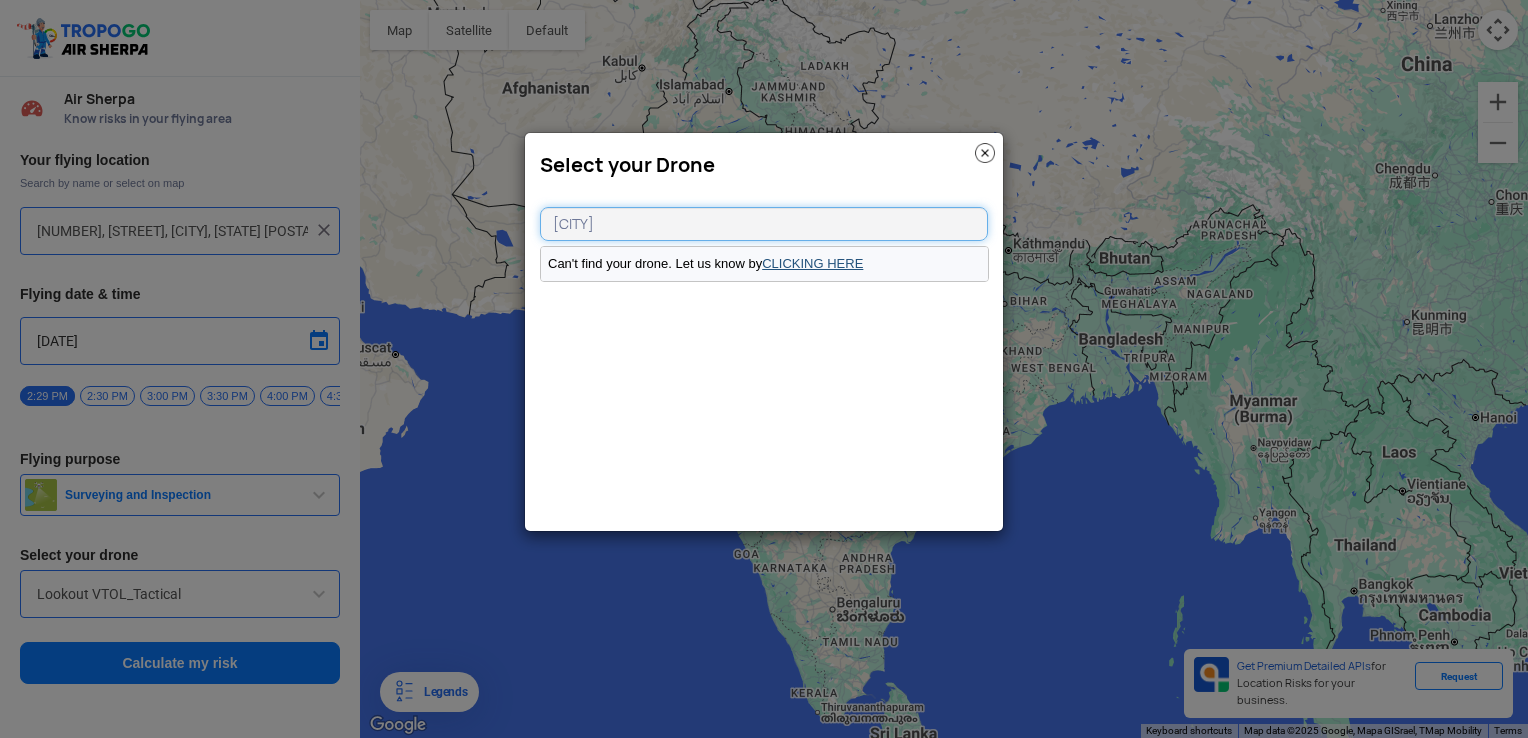 type on "[CITY]" 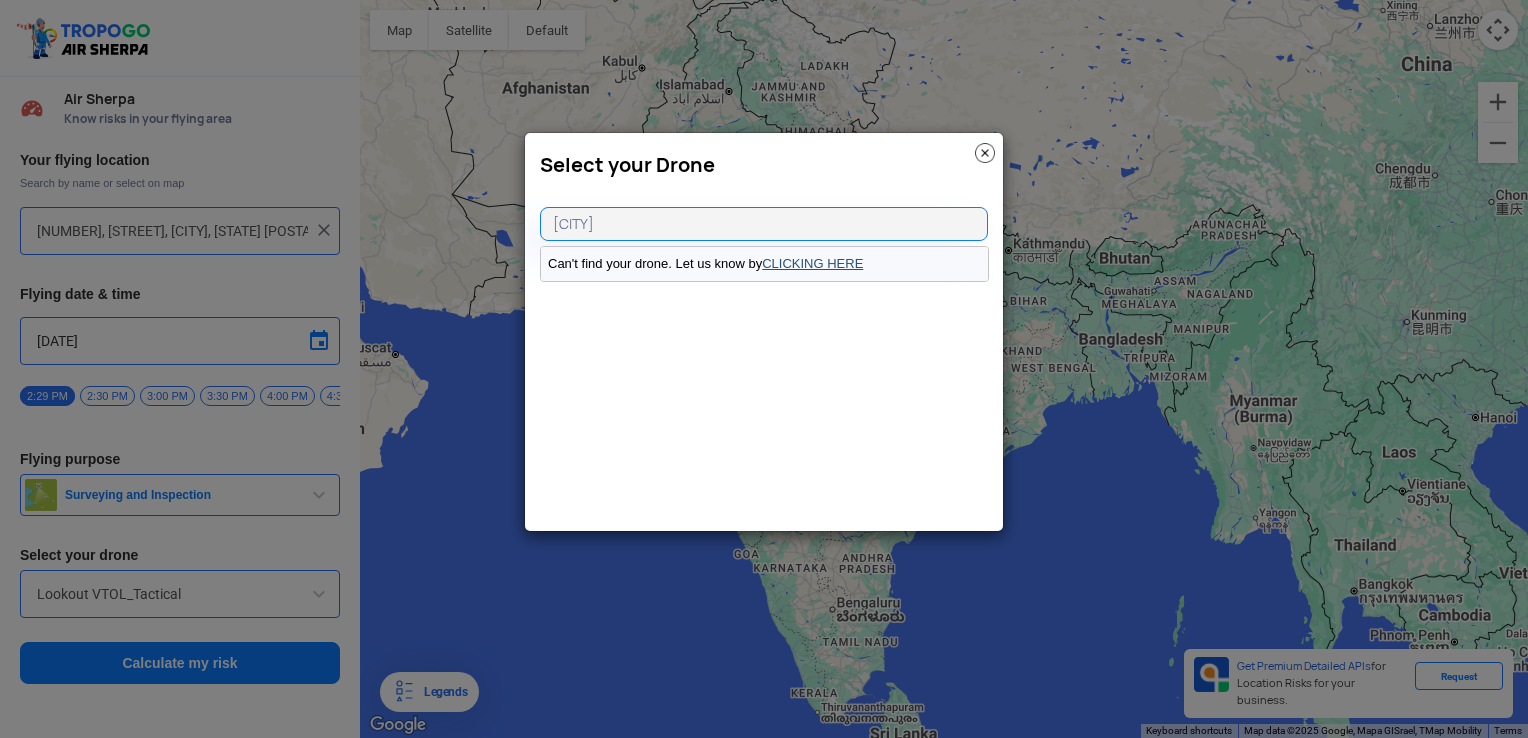 click on "CLICKING HERE" 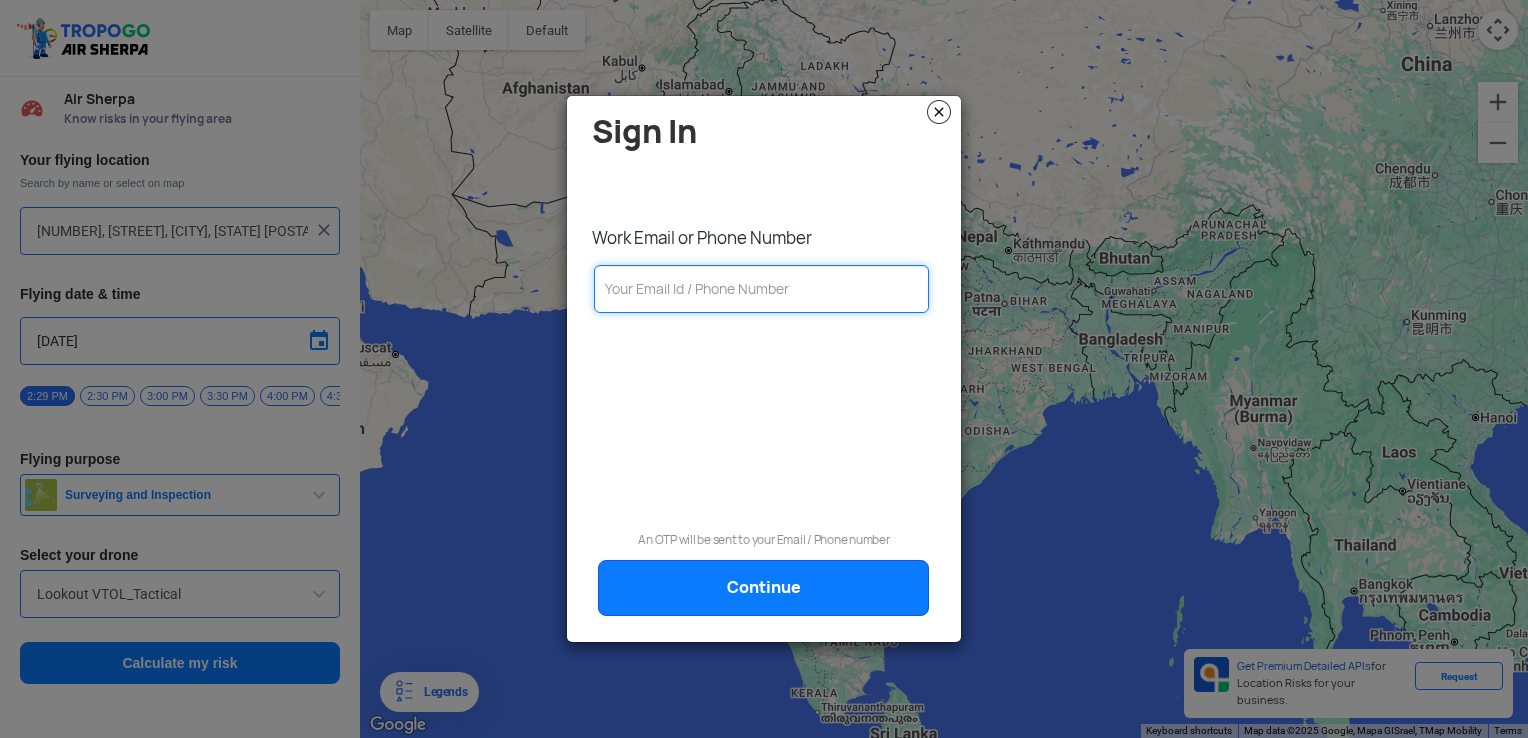 click 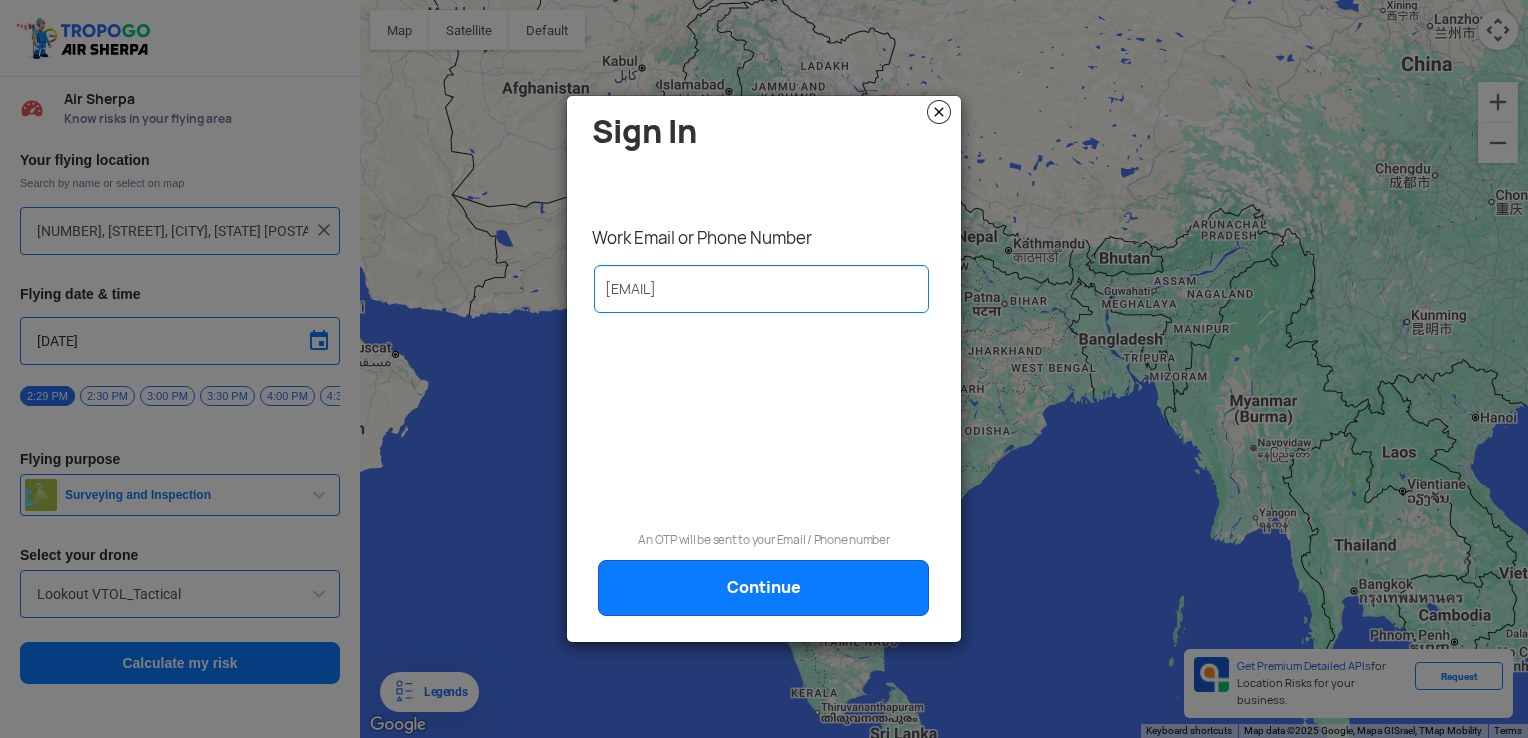 click on "Continue" 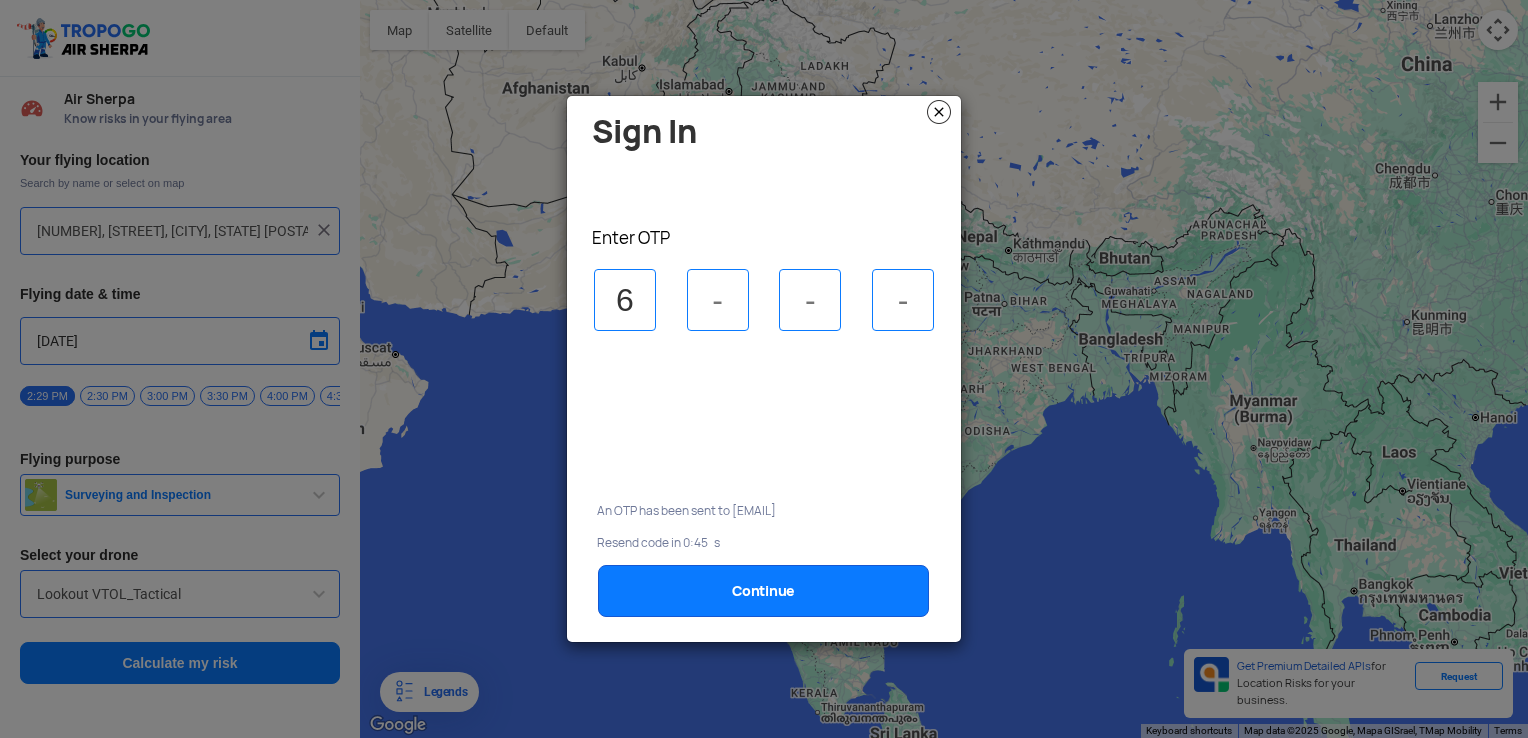 type on "6" 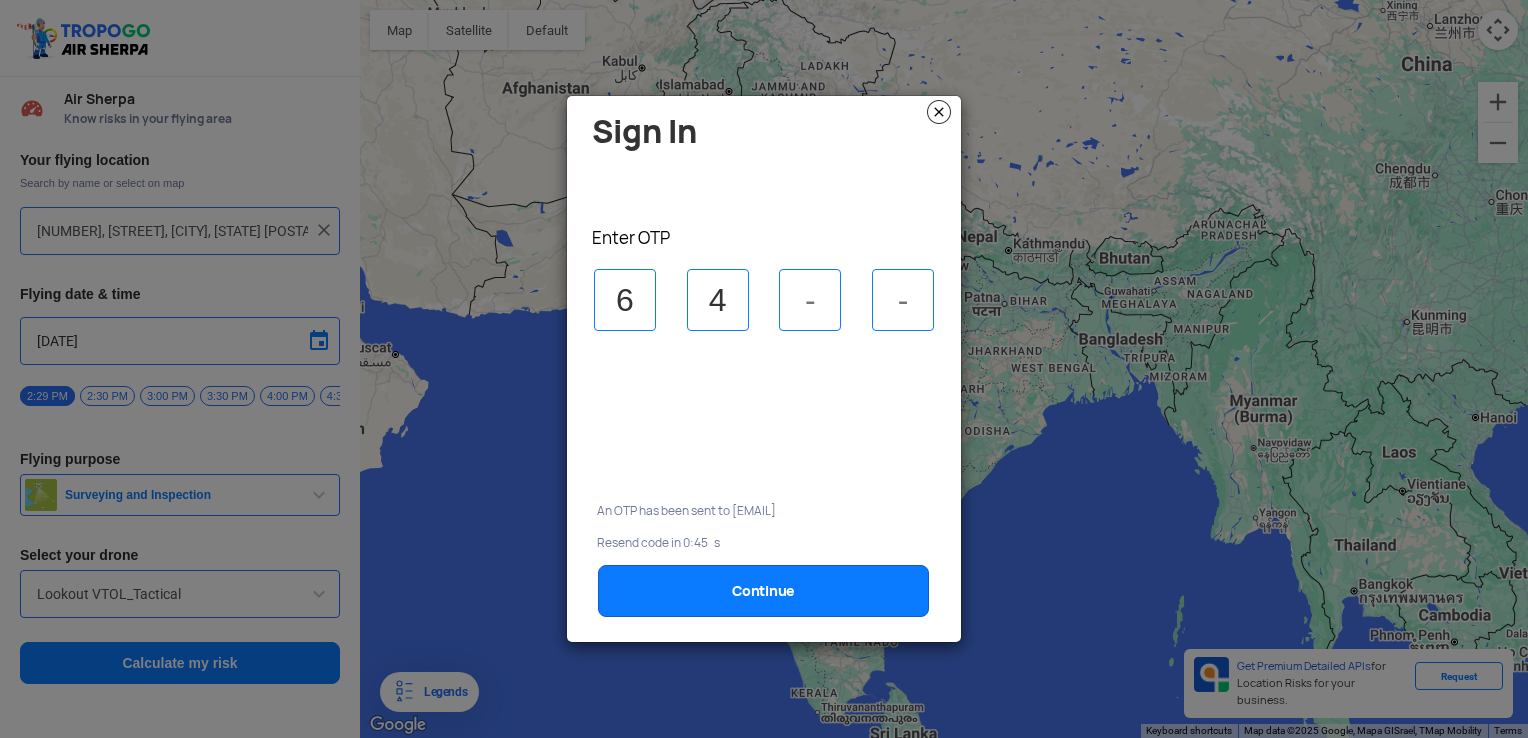 type on "4" 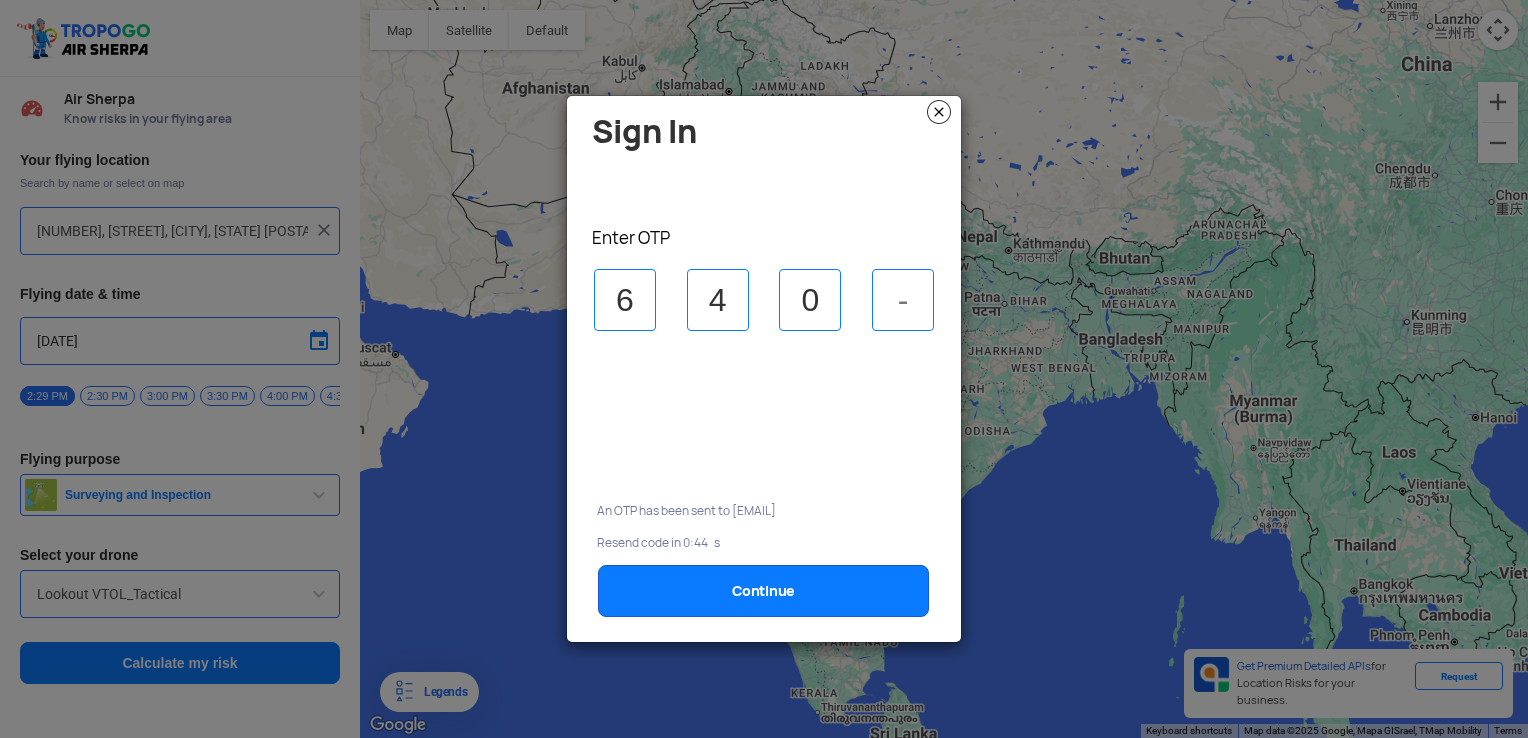 type on "0" 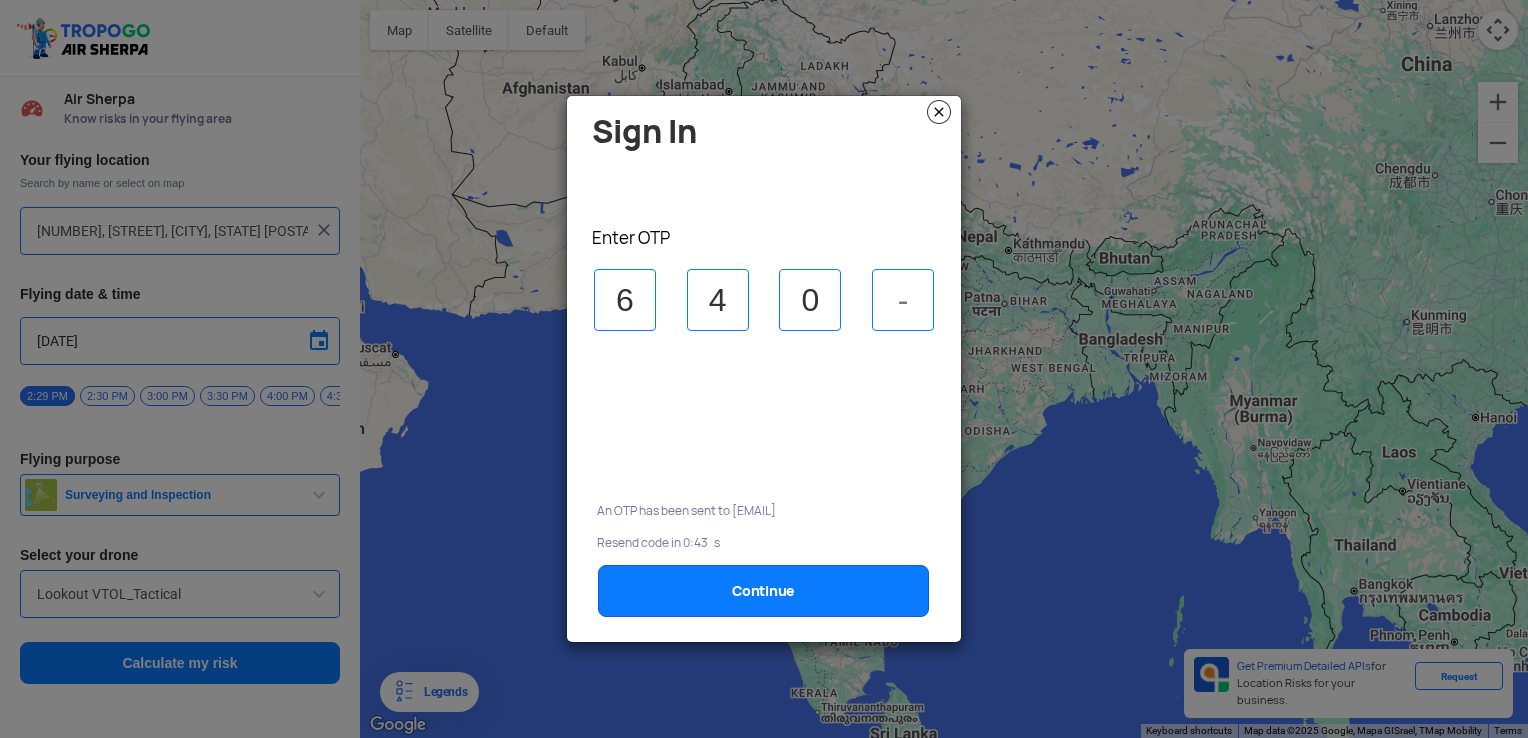 type on "1" 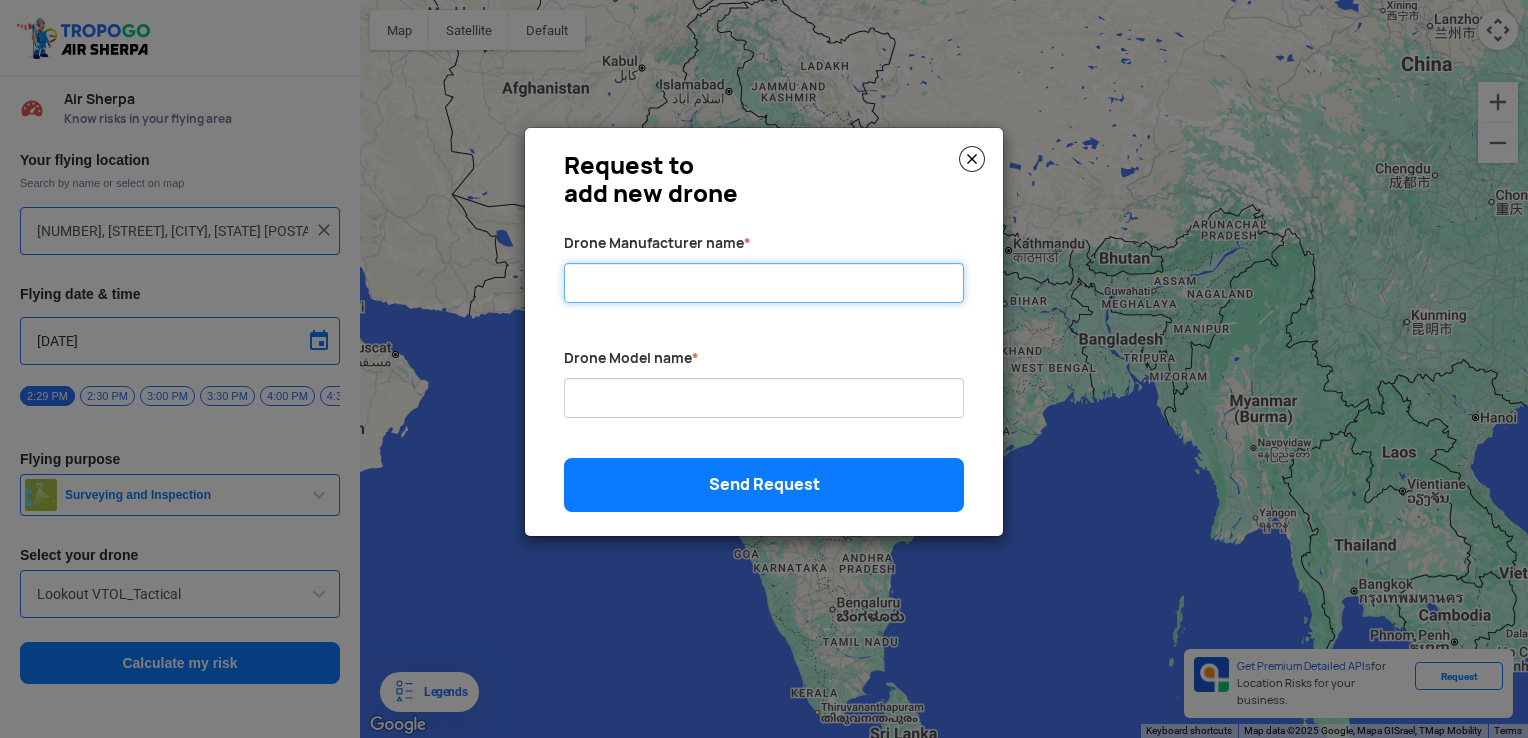 click on "Drone Manufacturer name  *" at bounding box center [764, 283] 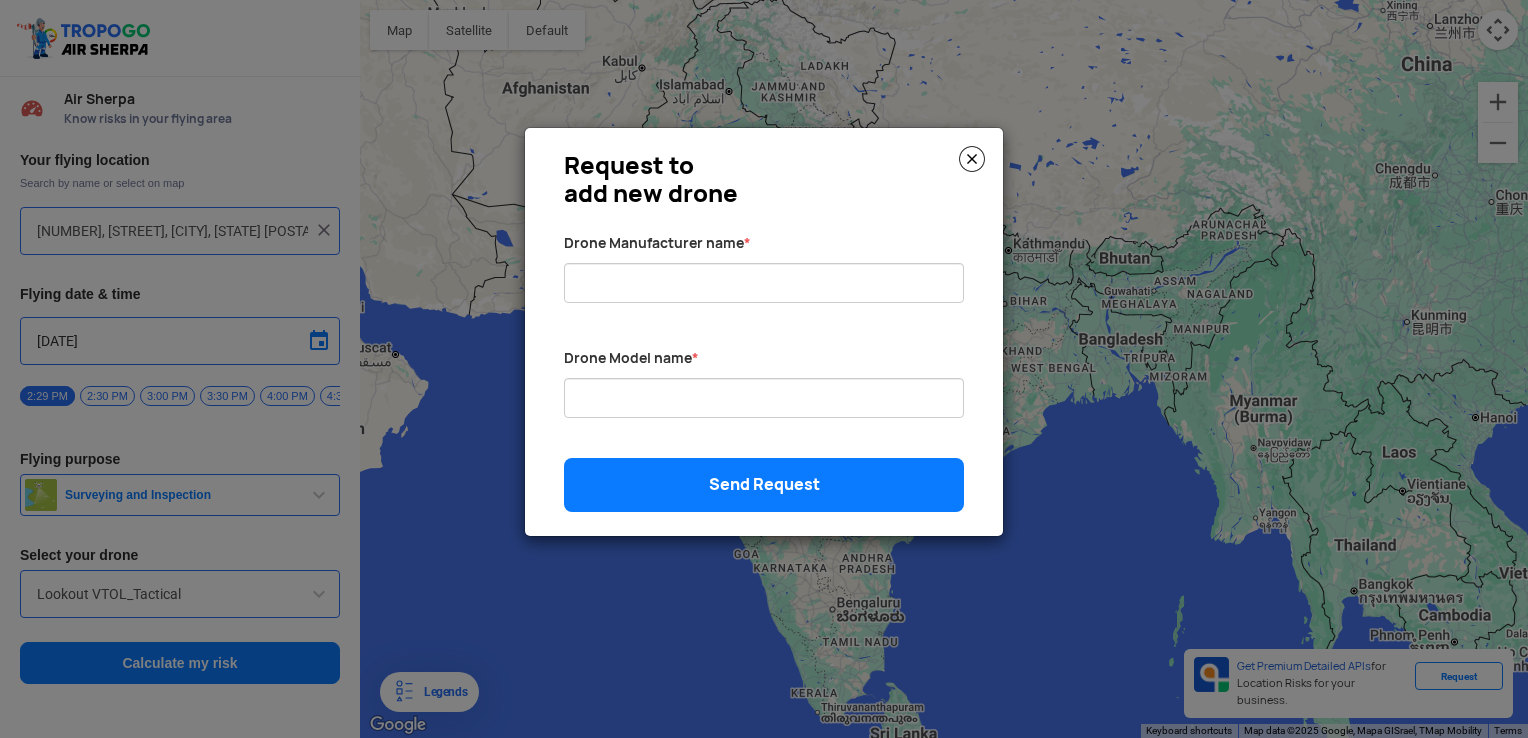click 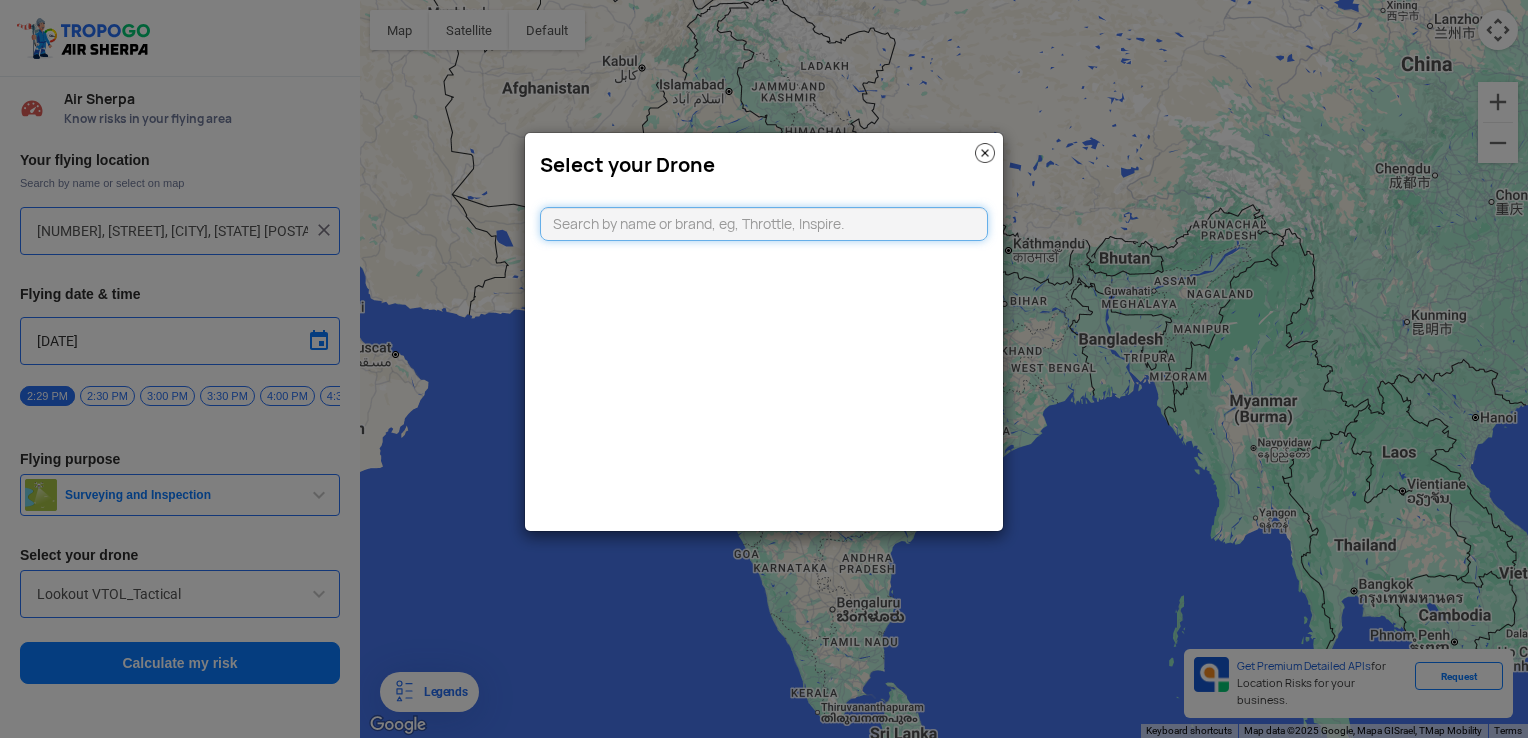click 